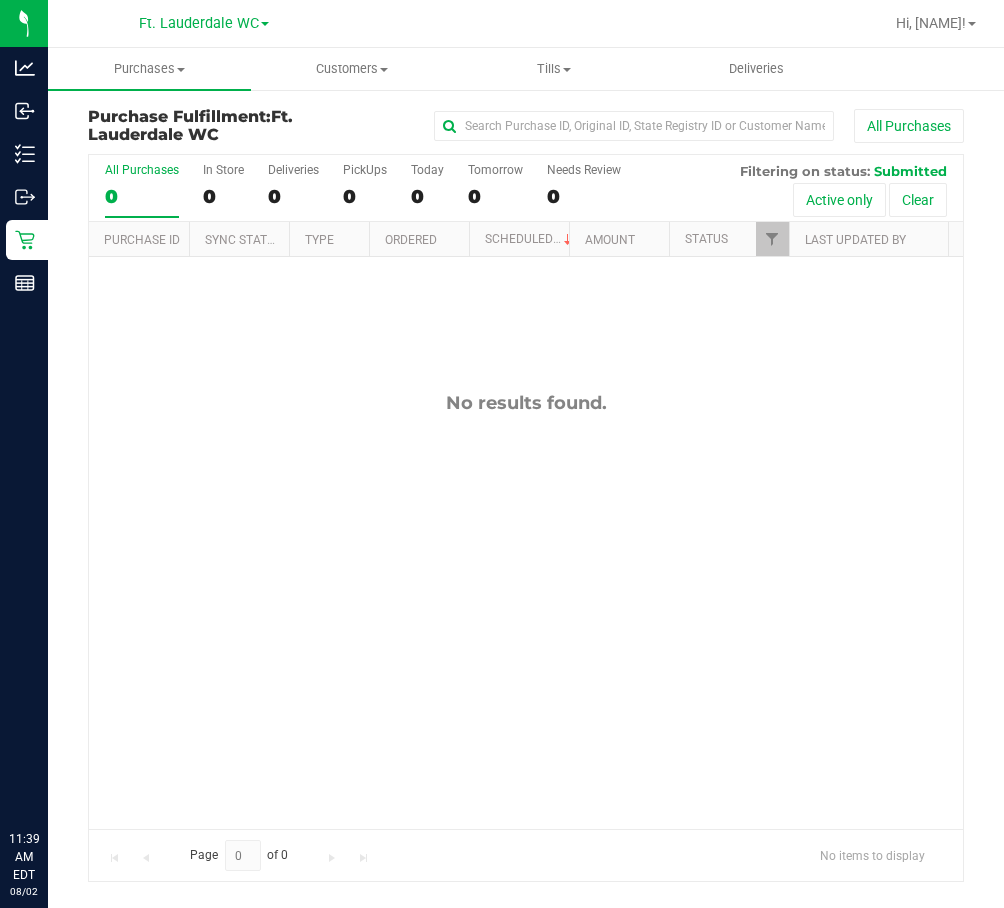scroll, scrollTop: 0, scrollLeft: 0, axis: both 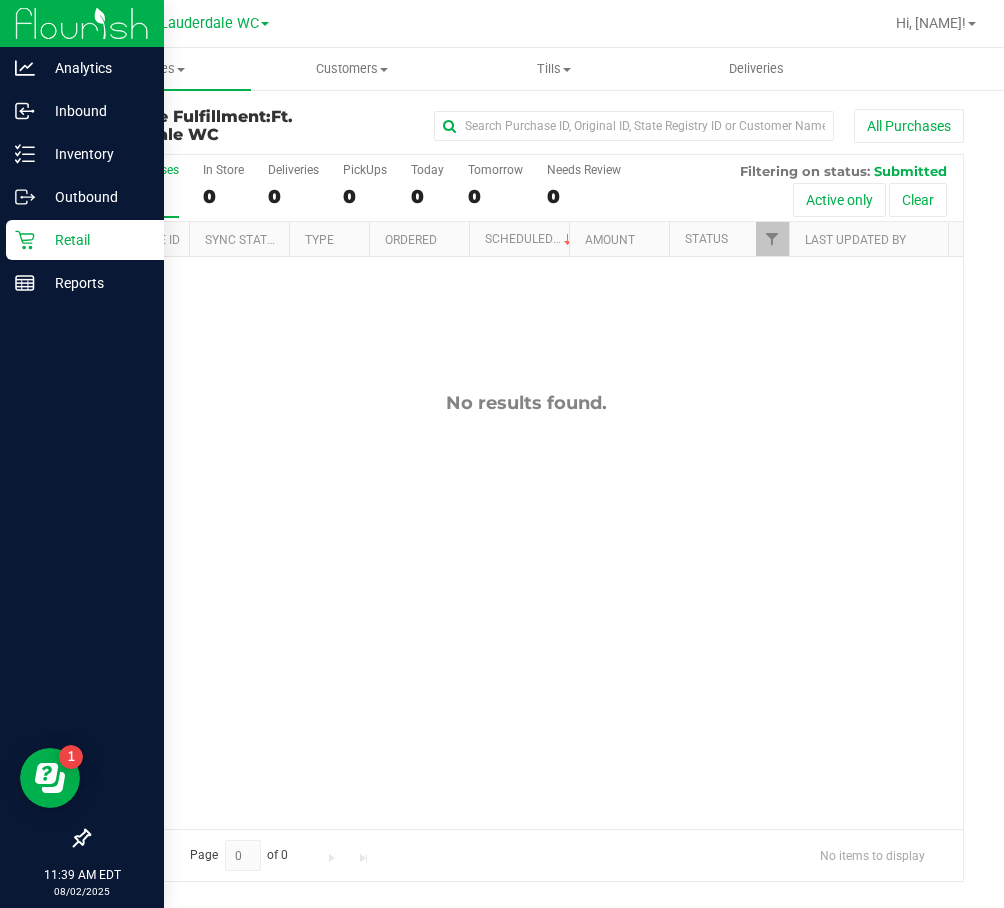 click on "Retail" at bounding box center [85, 240] 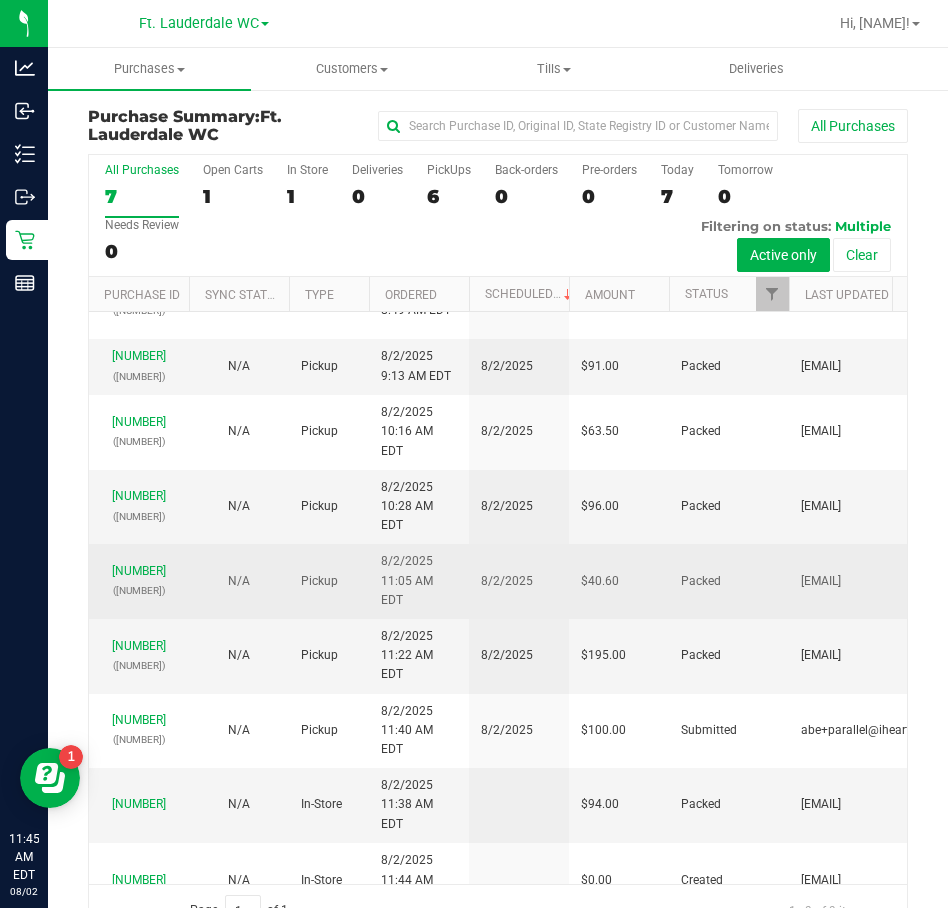 scroll, scrollTop: 75, scrollLeft: 0, axis: vertical 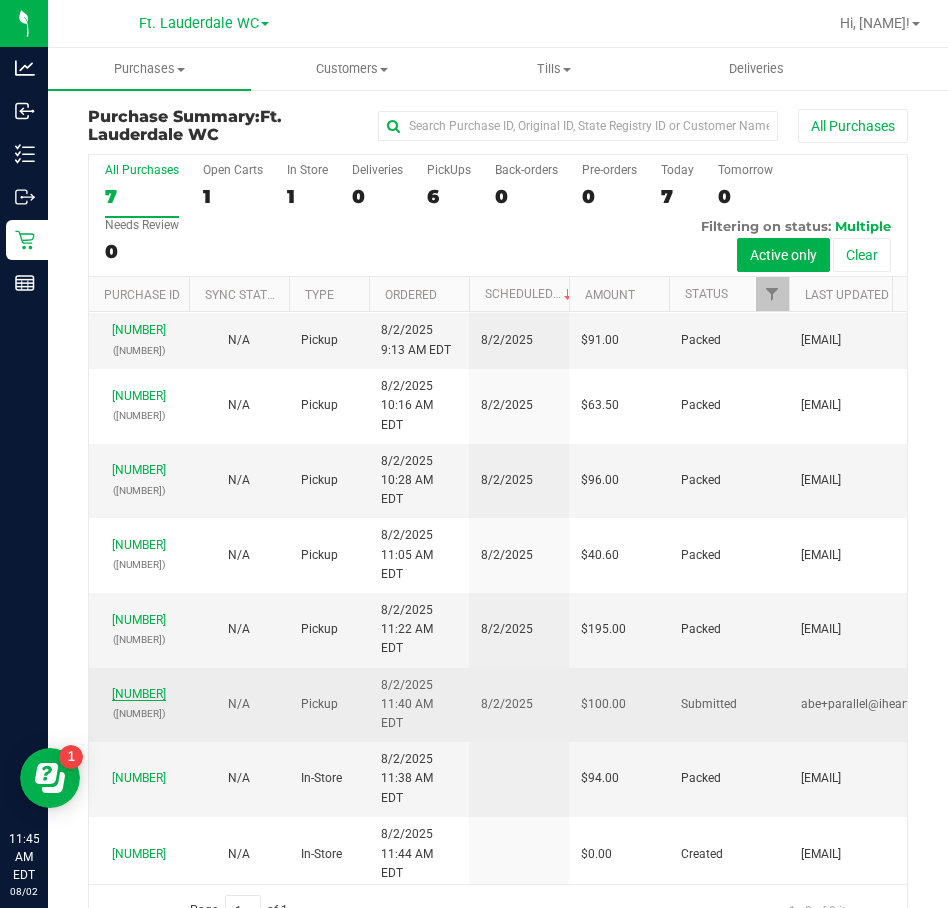 click on "[NUMBER]" at bounding box center [139, 694] 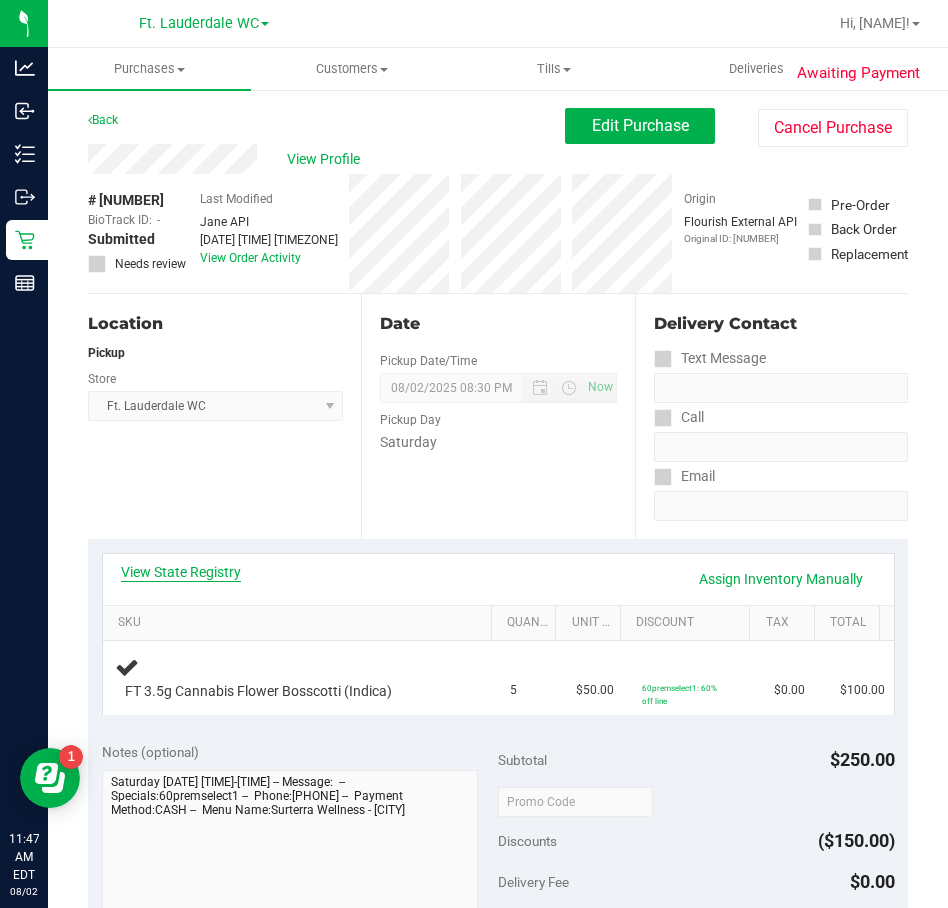 click on "View State Registry" at bounding box center (181, 572) 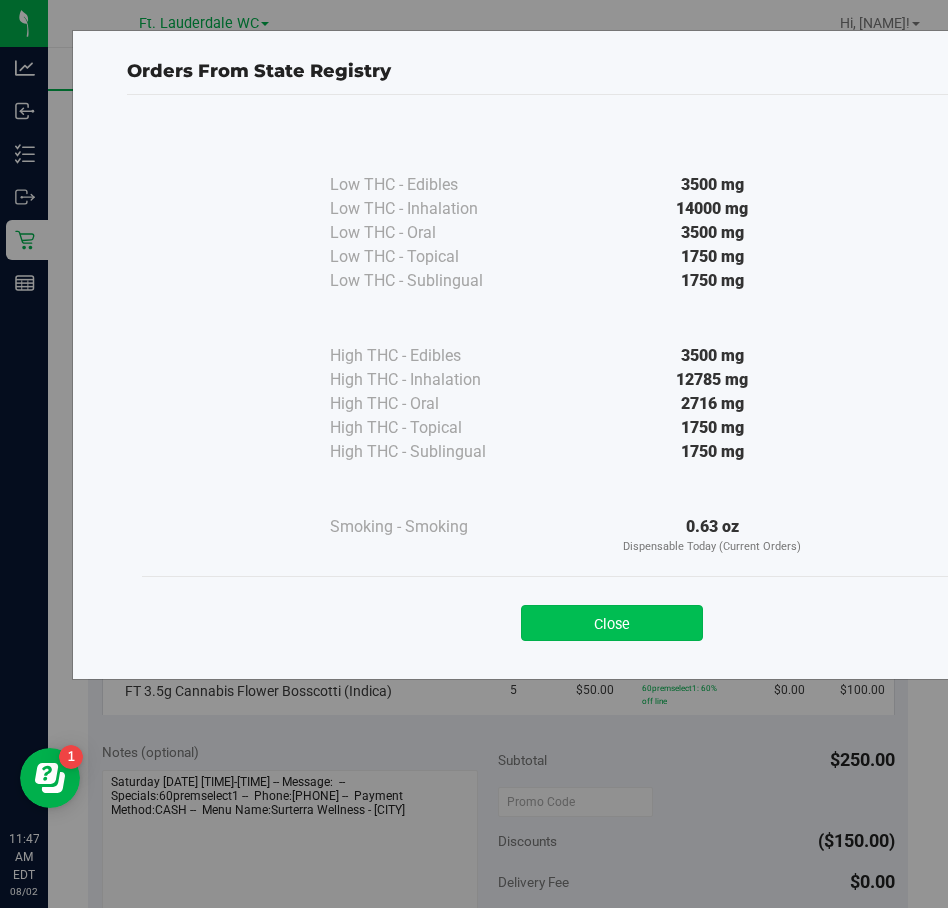 click on "Close" at bounding box center (612, 623) 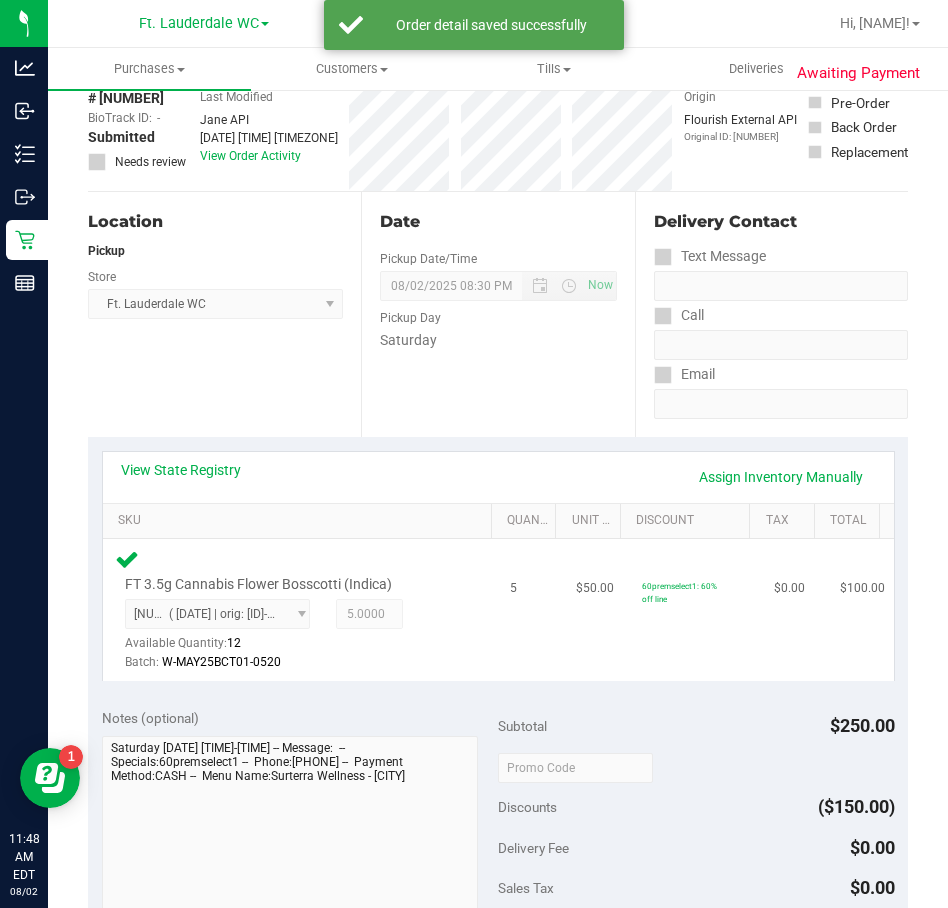 scroll, scrollTop: 500, scrollLeft: 0, axis: vertical 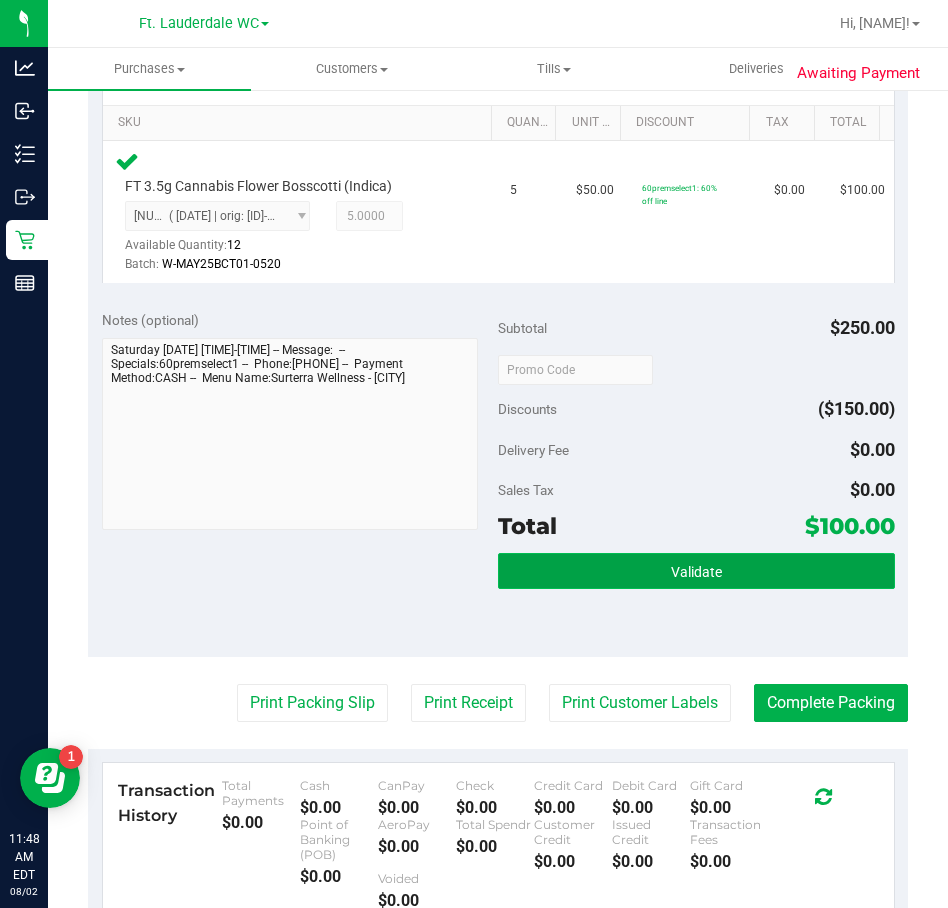 click on "Validate" at bounding box center [696, 571] 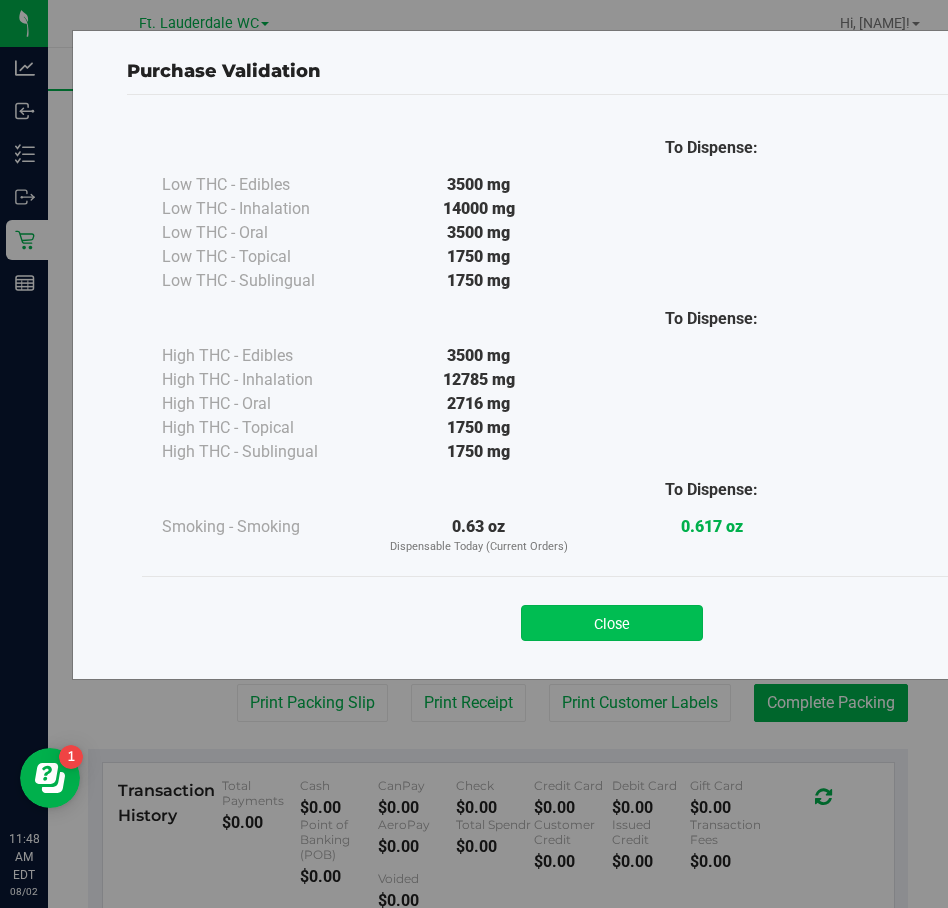 click on "Close" at bounding box center (612, 623) 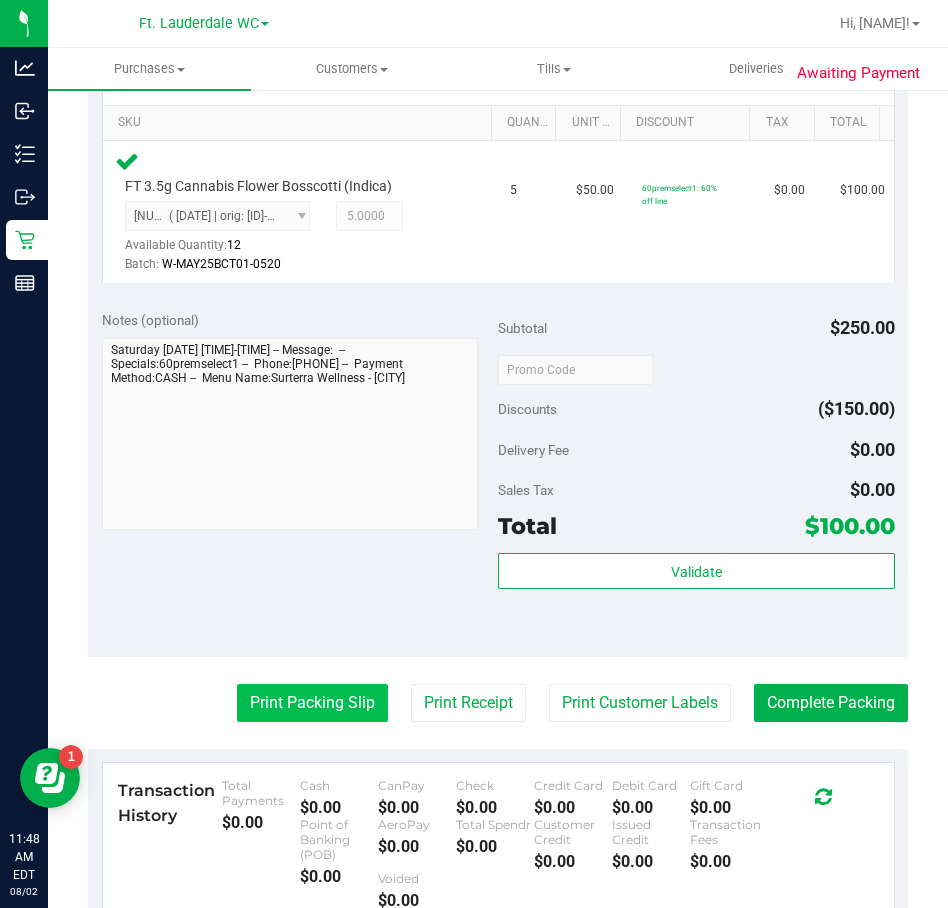 click on "Print Packing Slip" at bounding box center (312, 703) 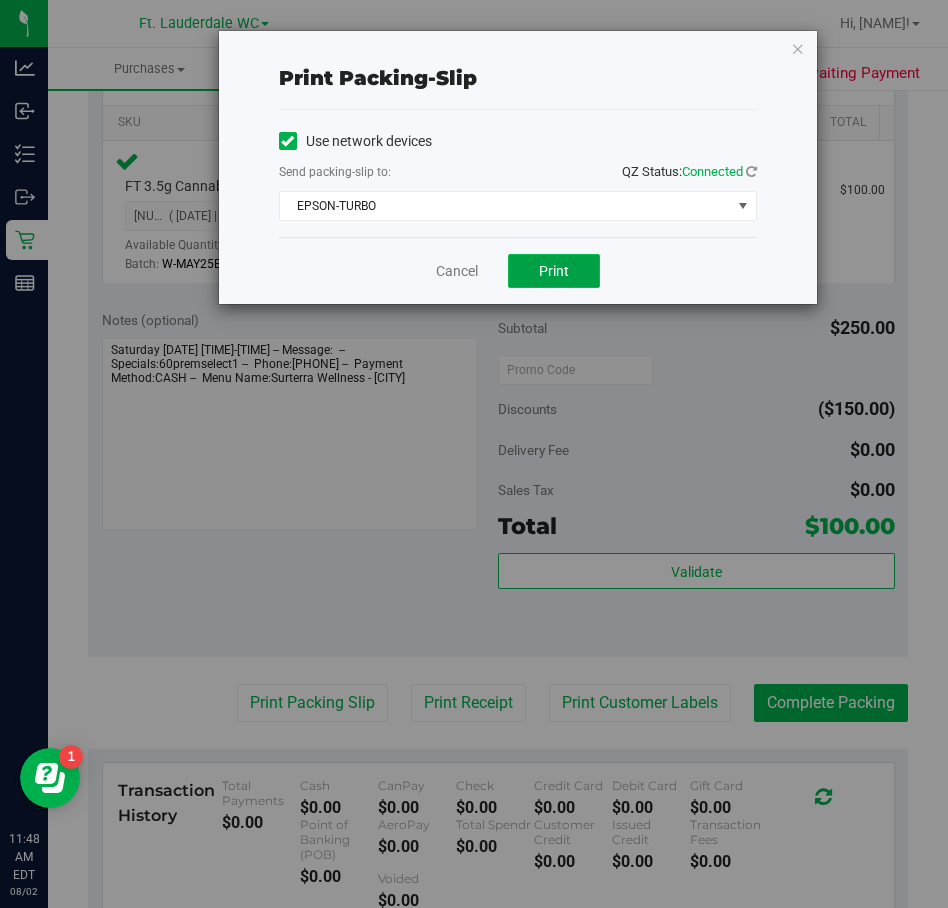 click on "Print" at bounding box center (554, 271) 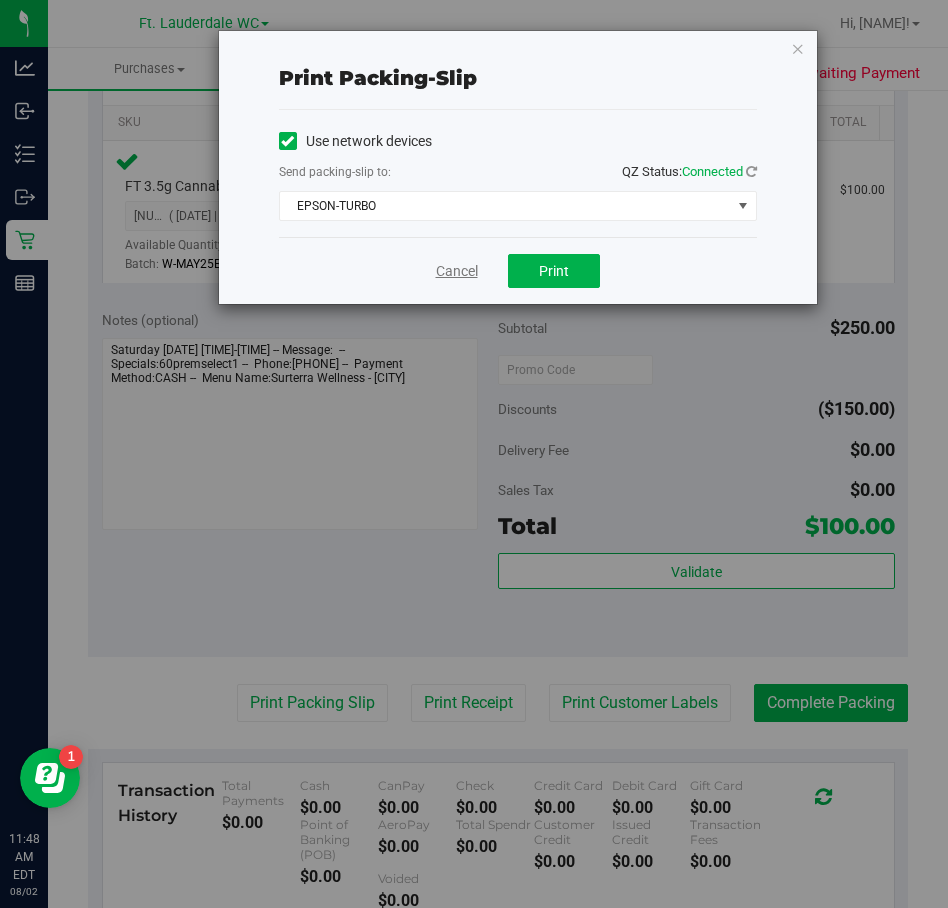 click on "Cancel" at bounding box center (457, 271) 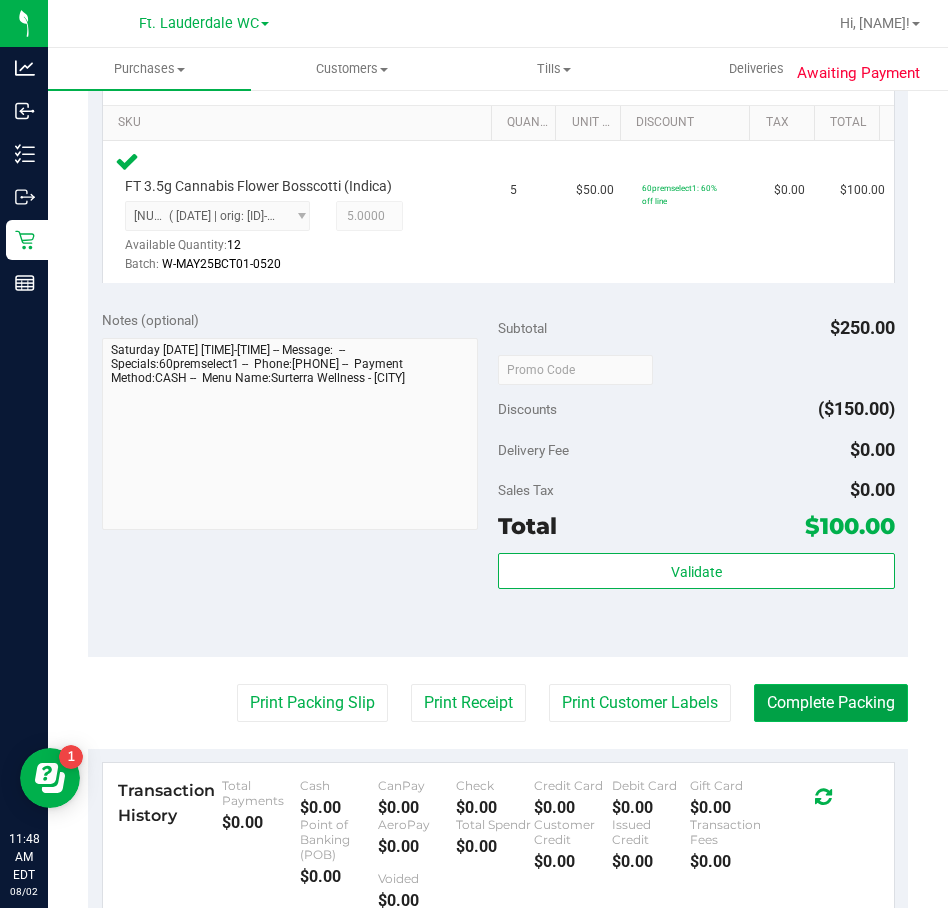 click on "Complete Packing" at bounding box center [831, 703] 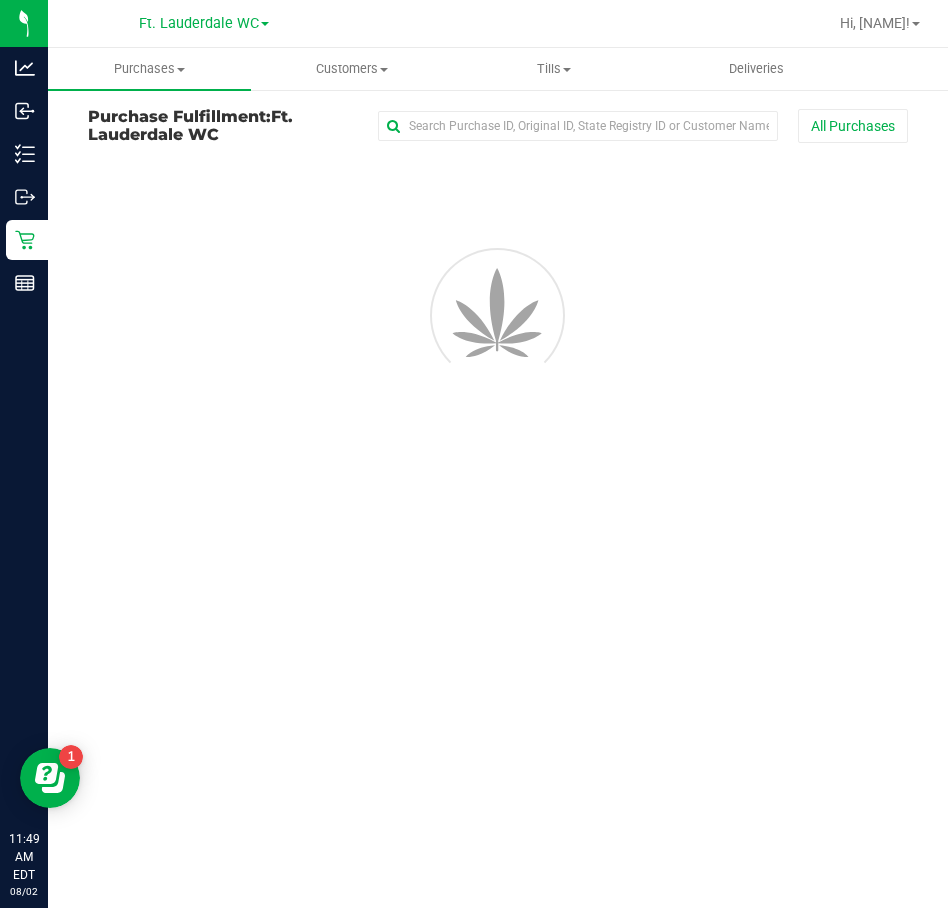 scroll, scrollTop: 0, scrollLeft: 0, axis: both 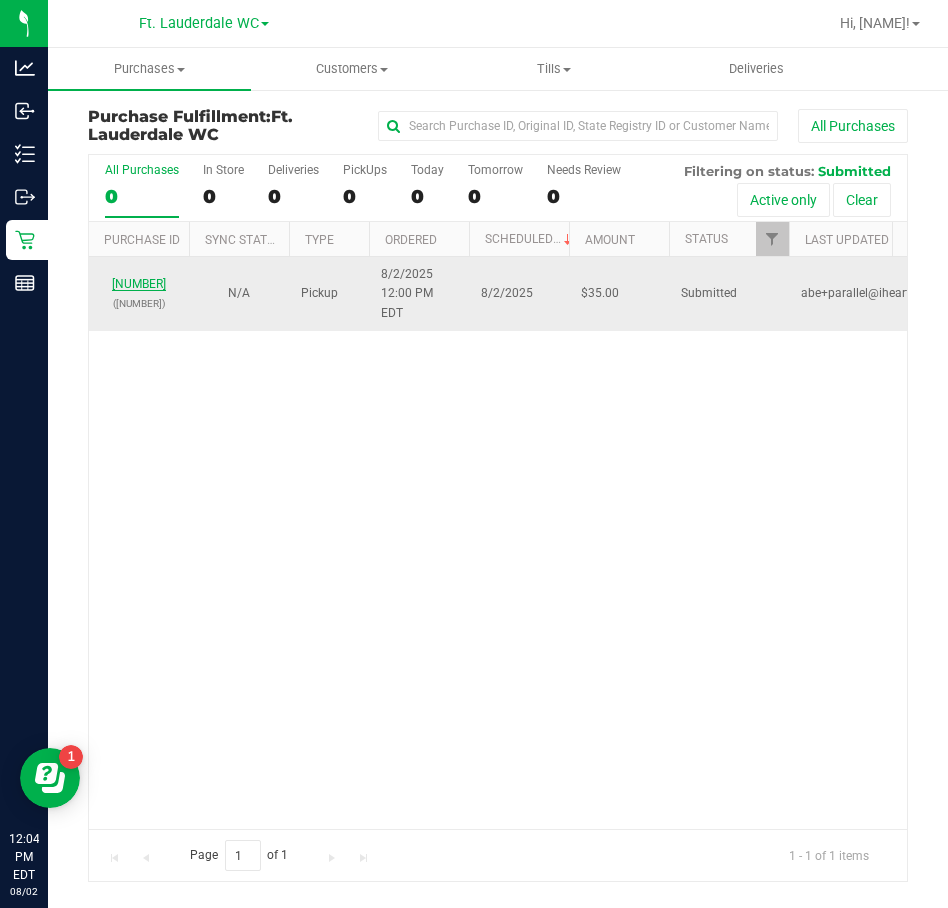 click on "[NUMBER]" at bounding box center [139, 284] 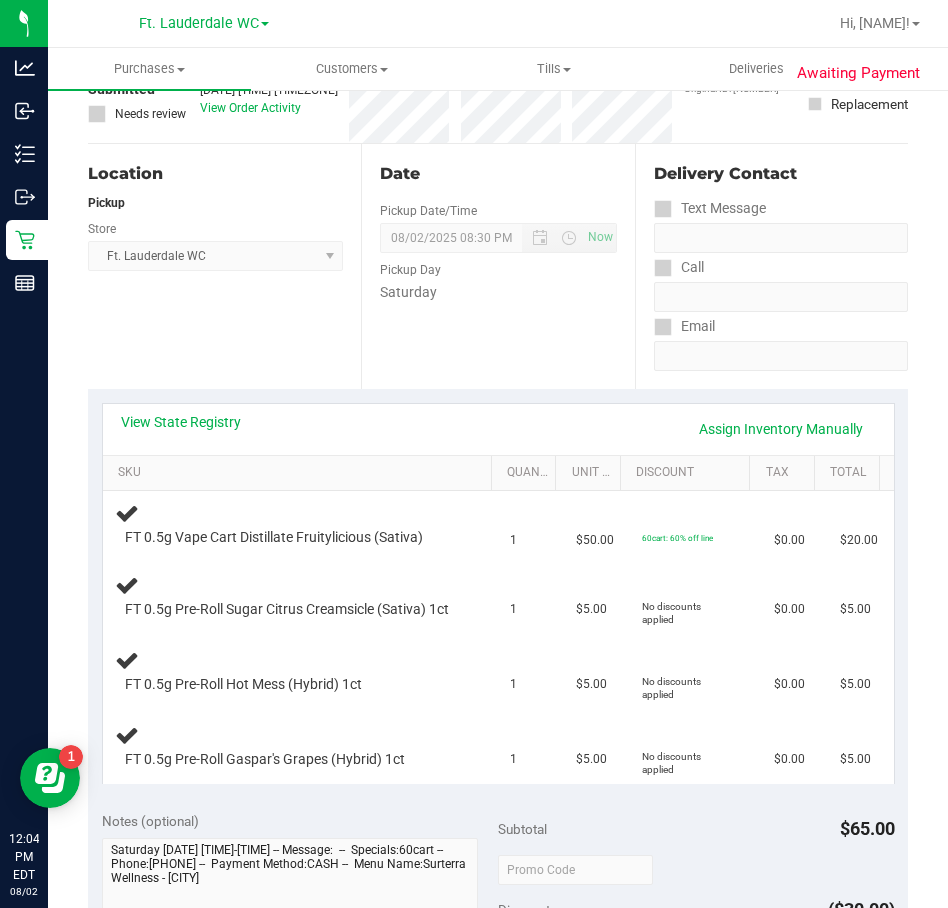 scroll, scrollTop: 151, scrollLeft: 0, axis: vertical 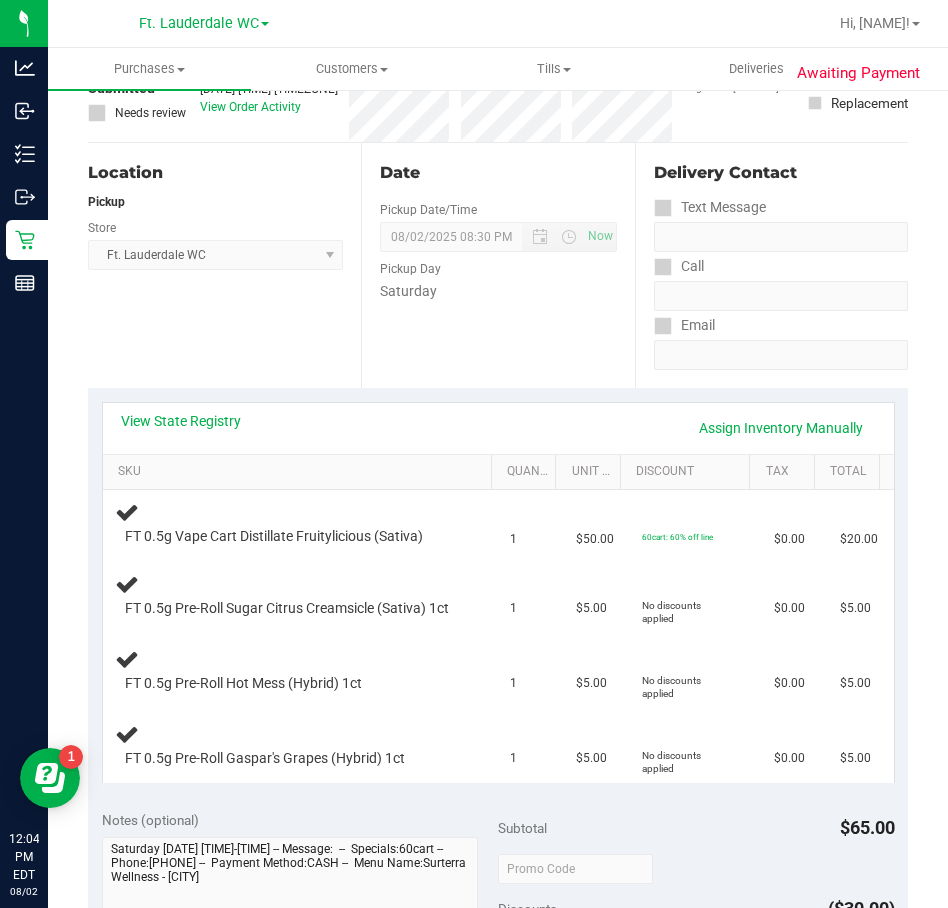 click on "Location
Pickup
Store
[CITY] WC Select Store [CITY] WC [CITY] WC [CITY] WC [CITY] WC [CITY] WC Call Center [CITY] WC [CITY] WC [CITY] WC [CITY] WC [CITY] WC [CITY] WC [CITY] WC [CITY] WC [CITY] WC [CITY] DC REP [CITY] WC [CITY] WC [CITY] WC [CITY] WC [CITY] WC [CITY] WC [CITY] WC [CITY] WC [CITY] DC REP [CITY] DC REP [CITY] WC [CITY] WC [CITY] WC [CITY] WC [CITY] WC [CITY] WC [CITY] WC [CITY] WC [CITY] WC [CITY] WC [CITY] WC [CITY] WC [CITY] DC REP [CITY] [CITY] DC [CITY] Warehouse [CITY] [CITY] TX [CITY] DC TX [CITY] [CITY] WPB DC" at bounding box center (224, 265) 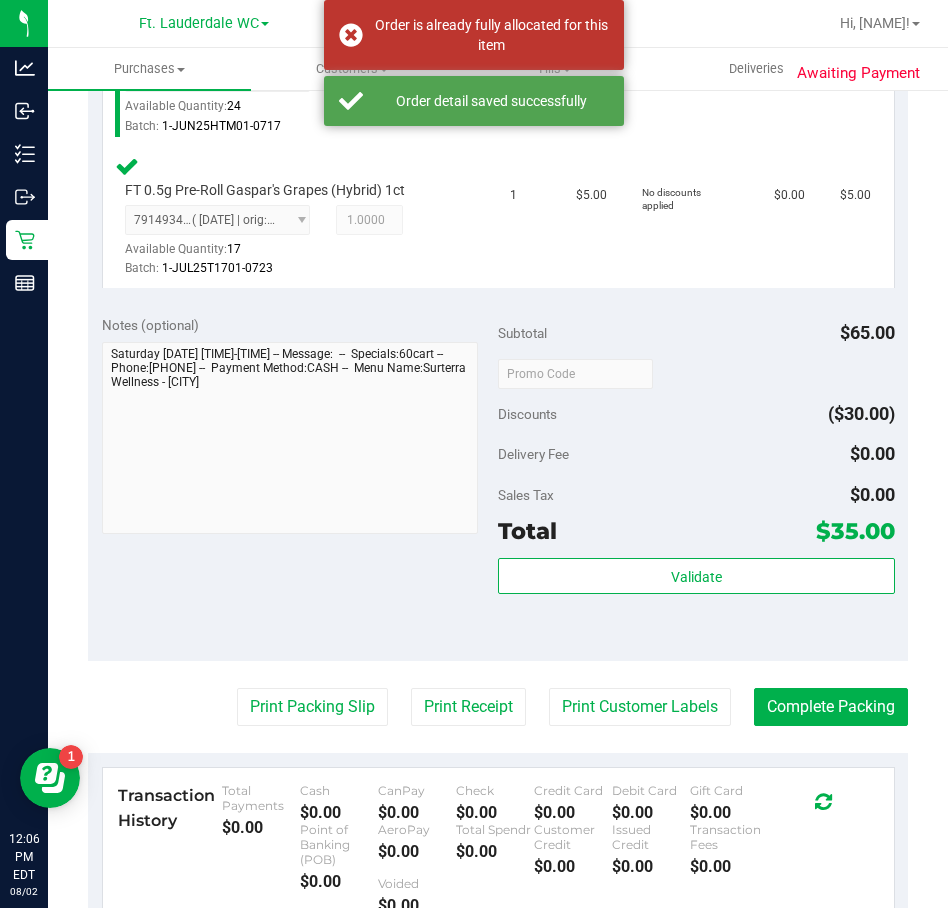 scroll, scrollTop: 923, scrollLeft: 0, axis: vertical 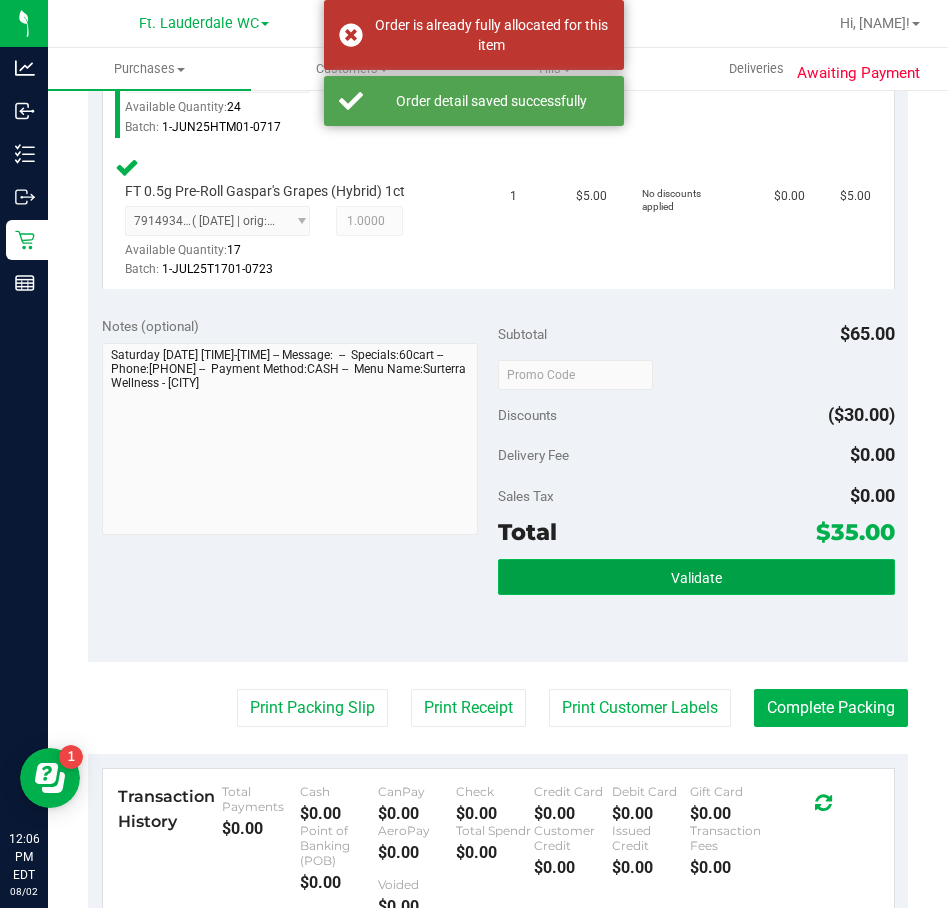 click on "Validate" at bounding box center (696, 577) 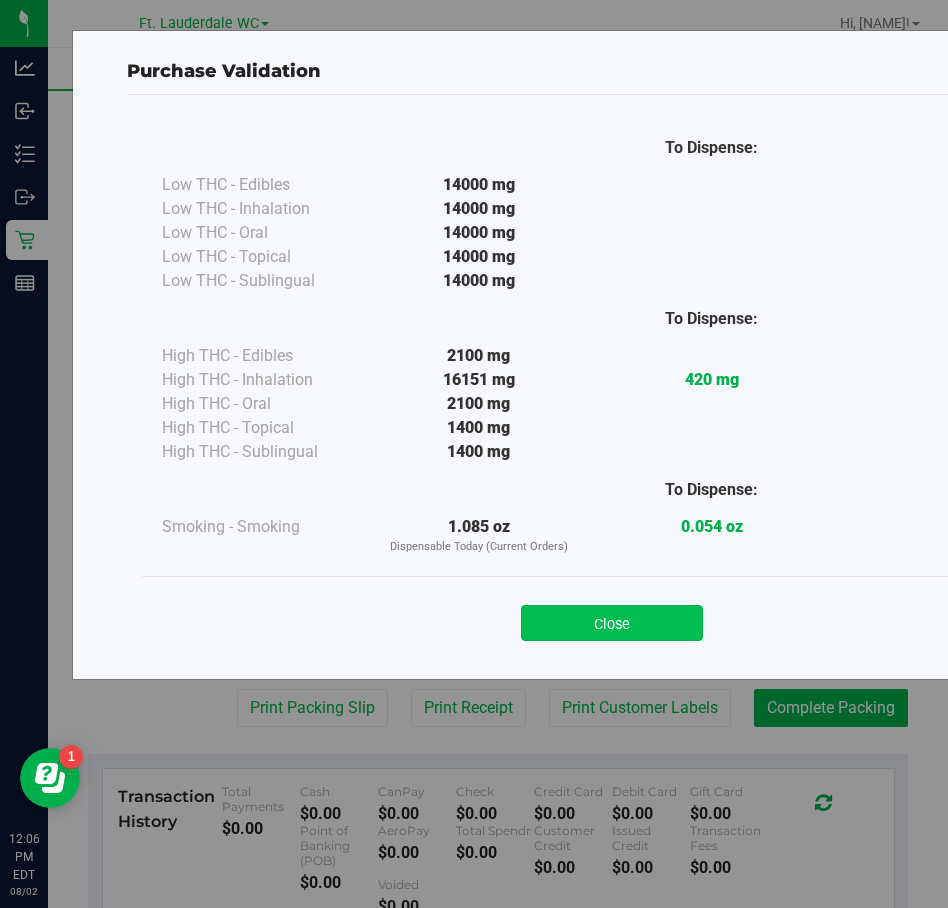 click on "Close" at bounding box center [612, 623] 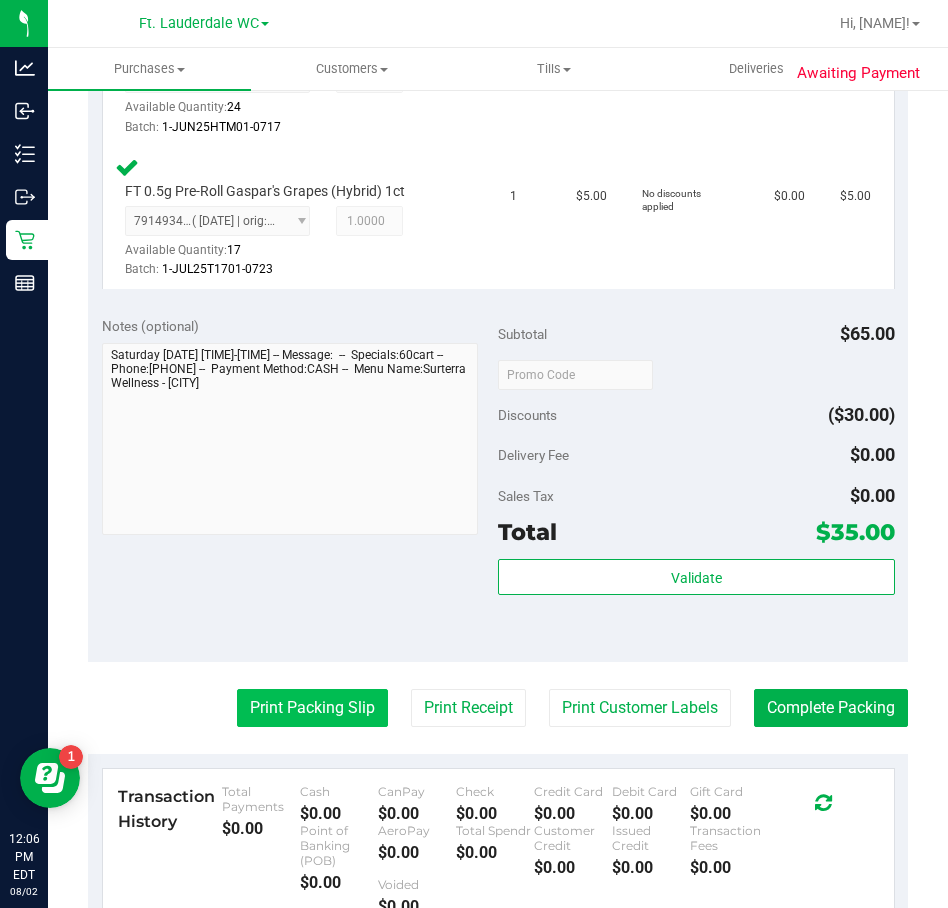 click on "Print Packing Slip" at bounding box center (312, 708) 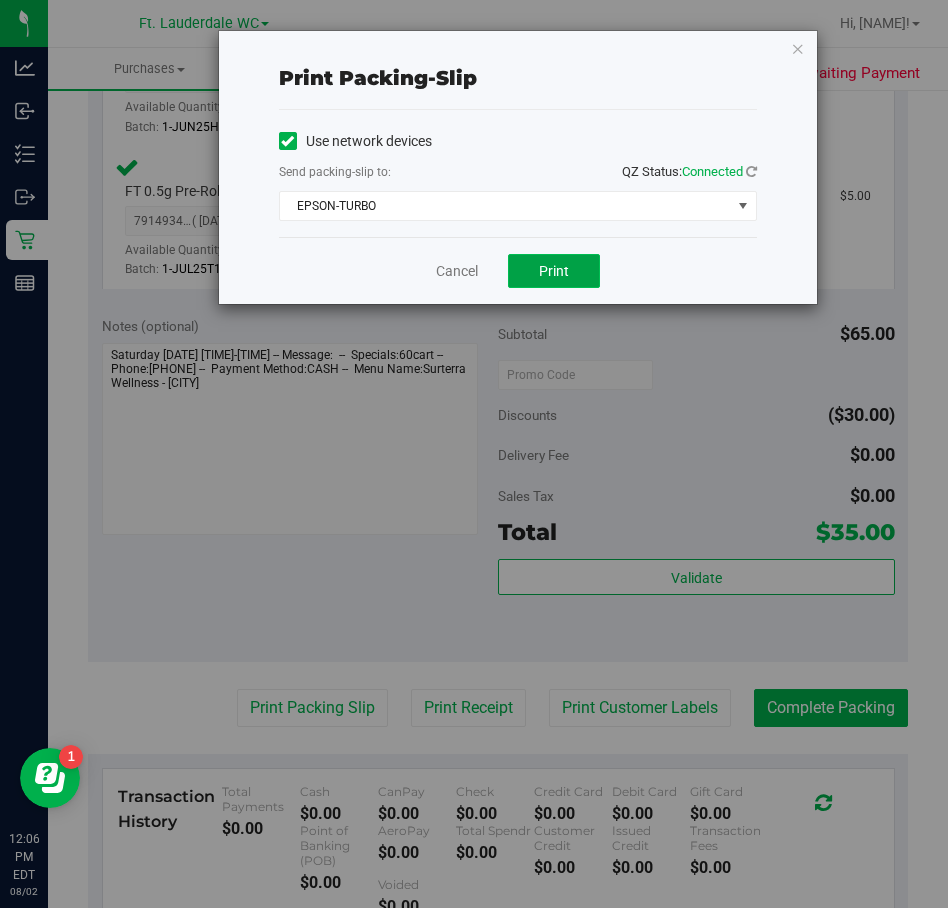 click on "Print" at bounding box center (554, 271) 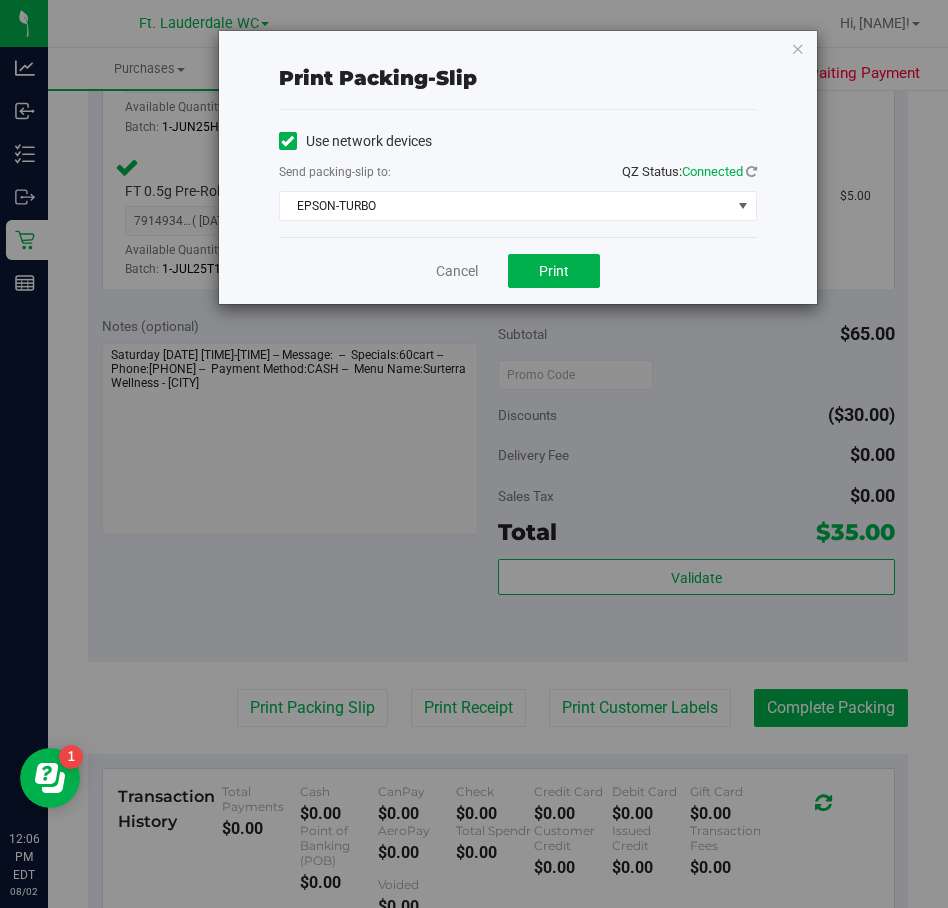 click on "Cancel
Print" at bounding box center [518, 270] 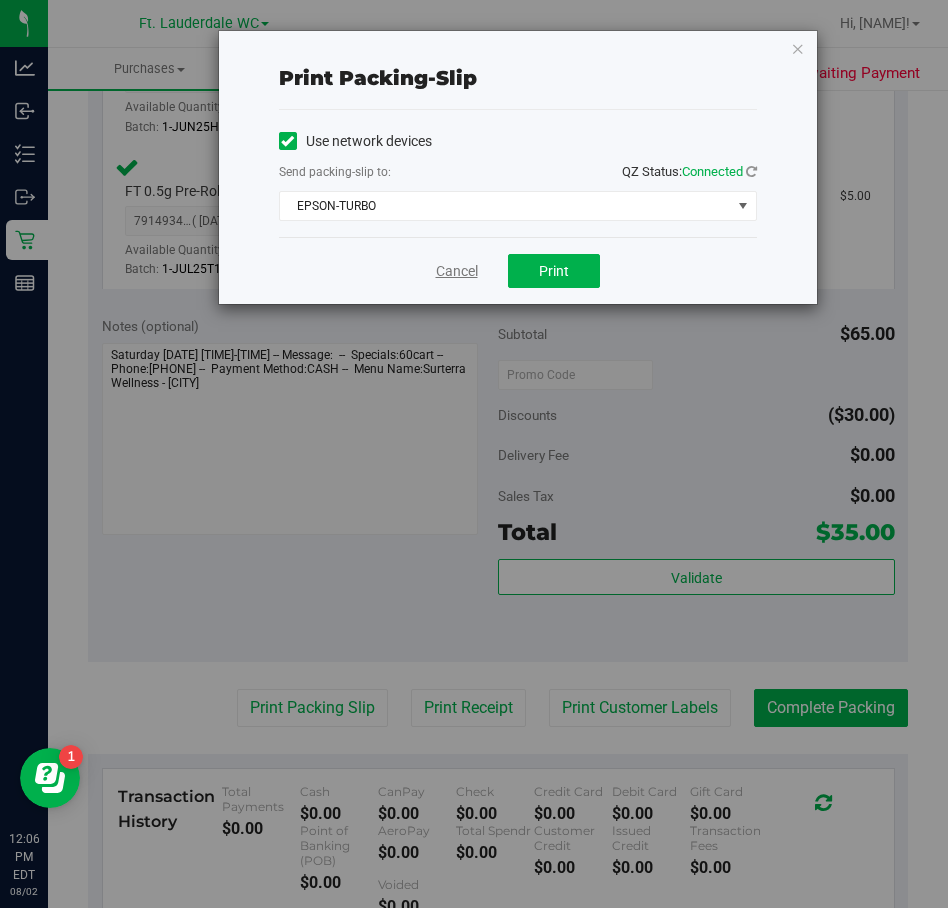 click on "Cancel" at bounding box center [457, 271] 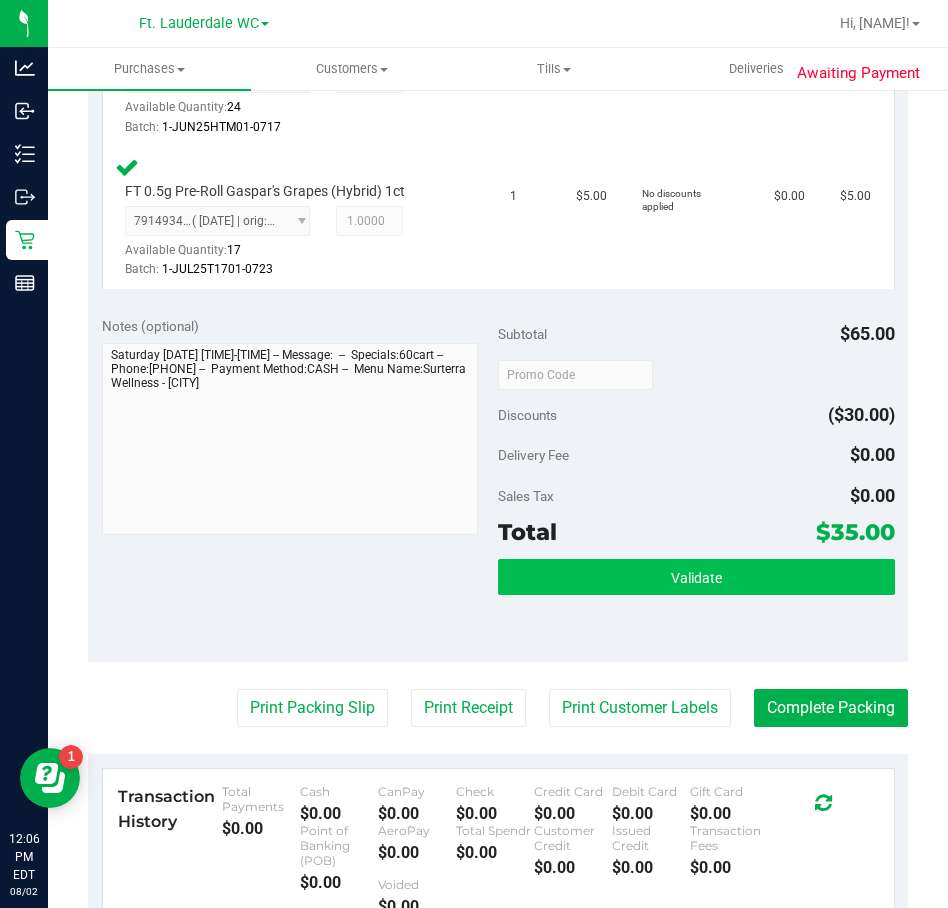 click on "Validate" at bounding box center [696, 604] 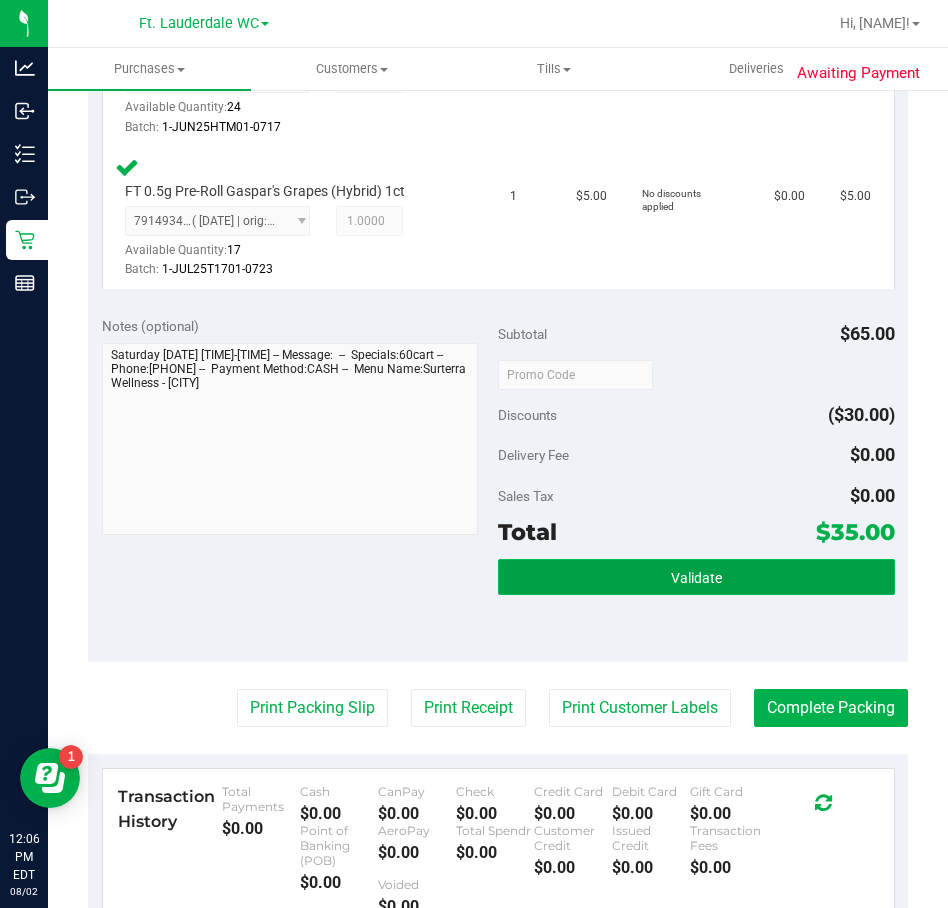 click on "Validate" at bounding box center (696, 578) 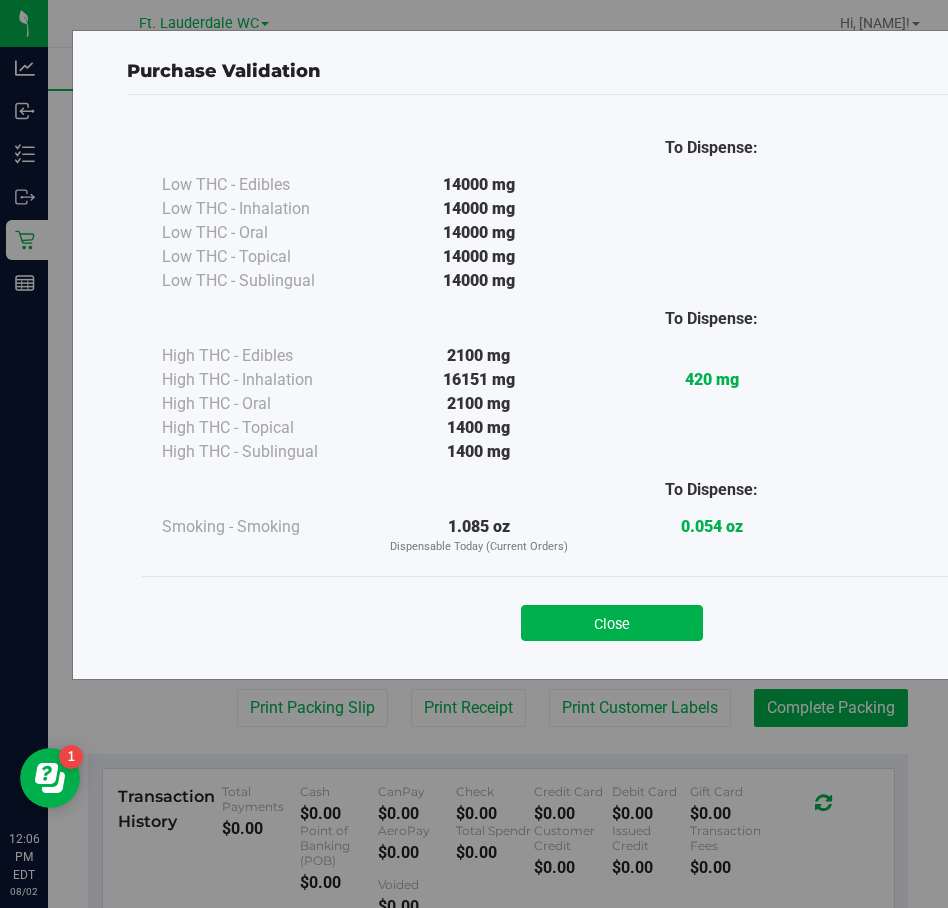 click on "Close" at bounding box center [612, 623] 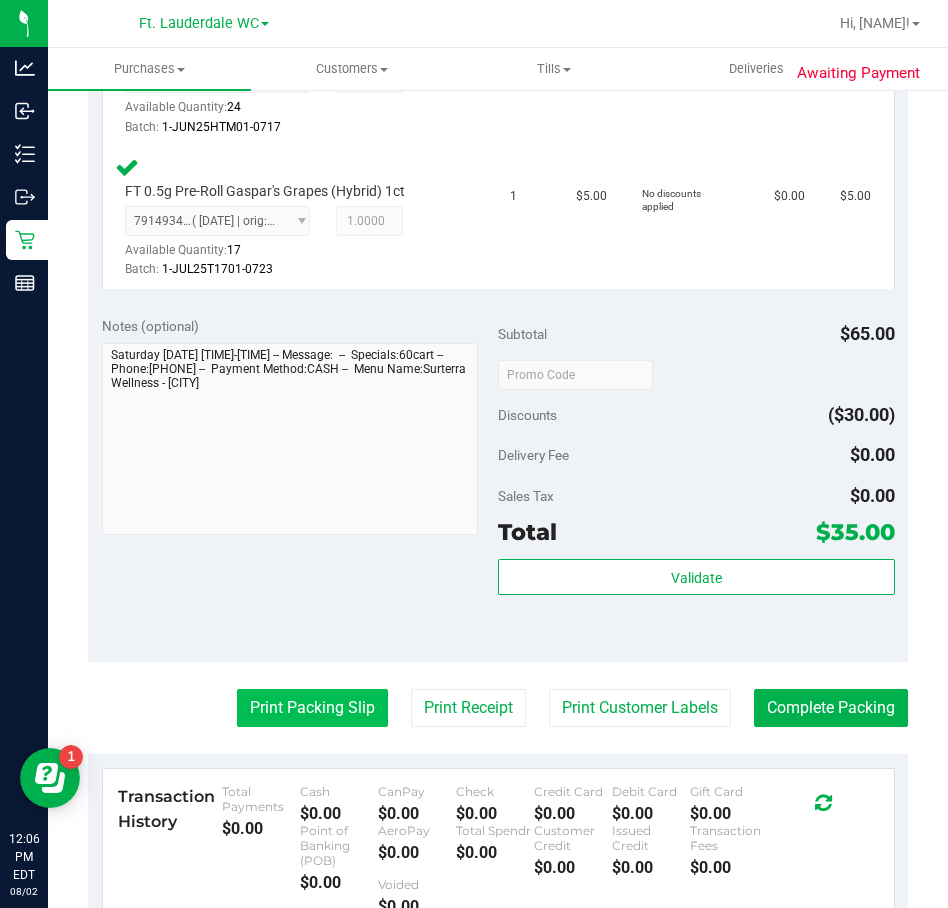 click on "Print Packing Slip" at bounding box center [312, 708] 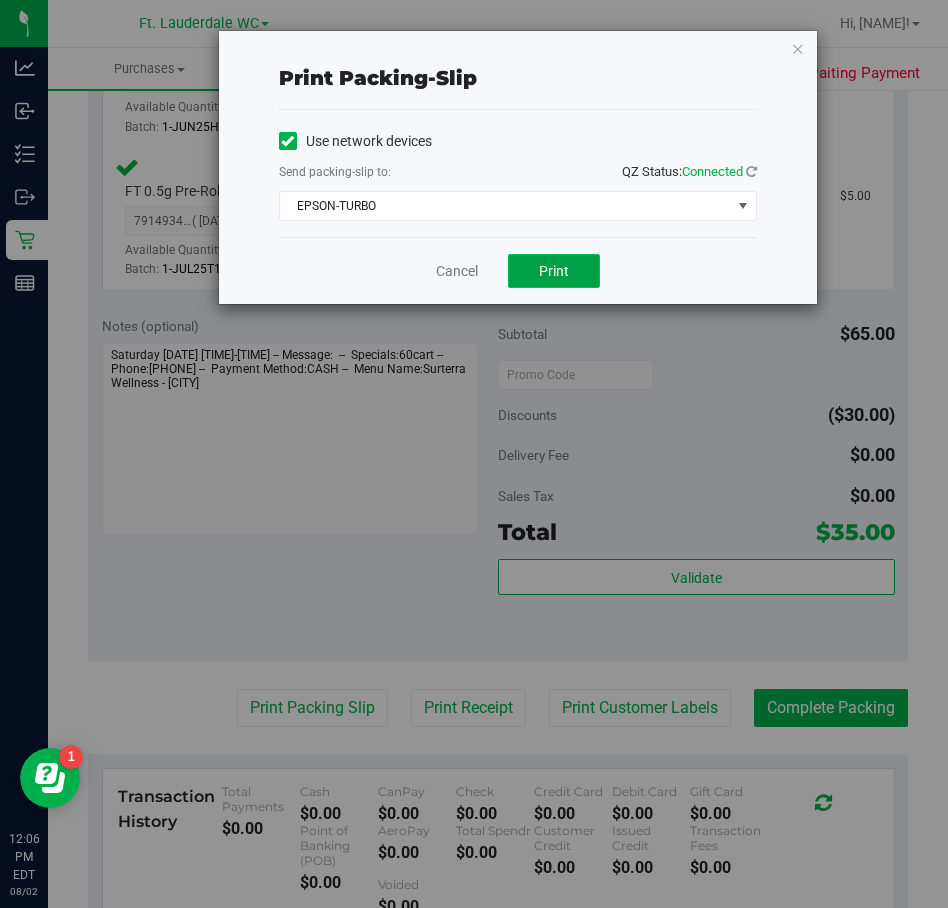 click on "Print" at bounding box center (554, 271) 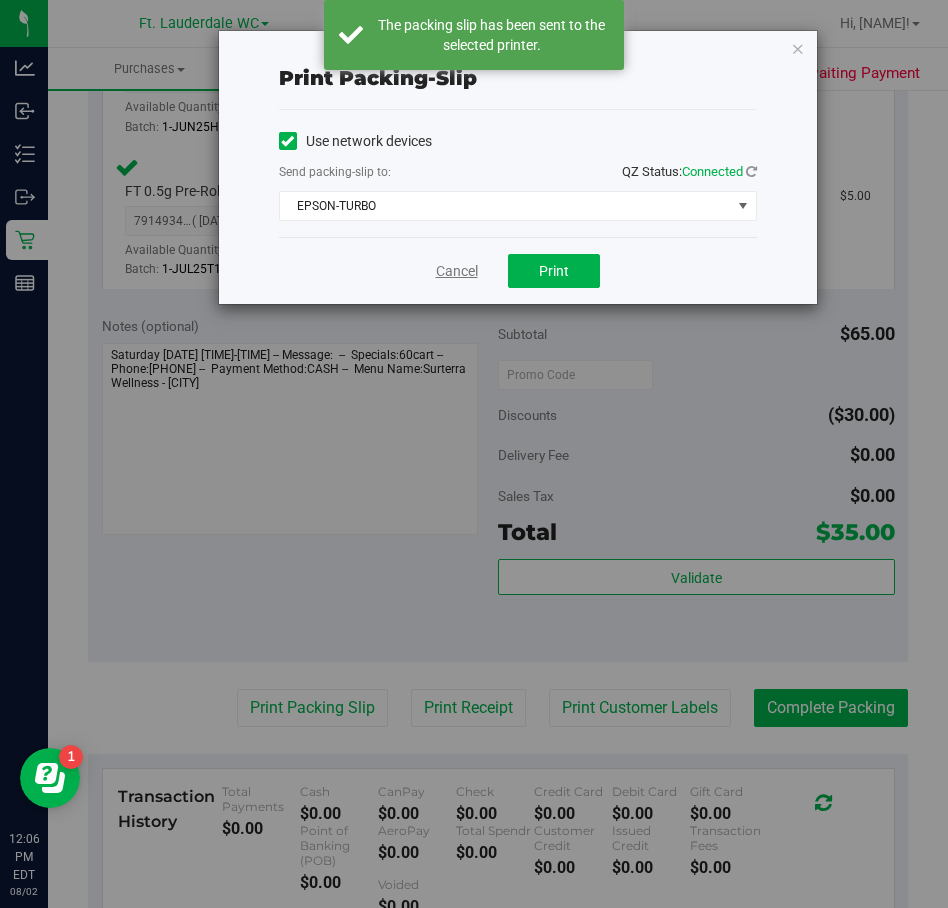 click on "Cancel" at bounding box center (457, 271) 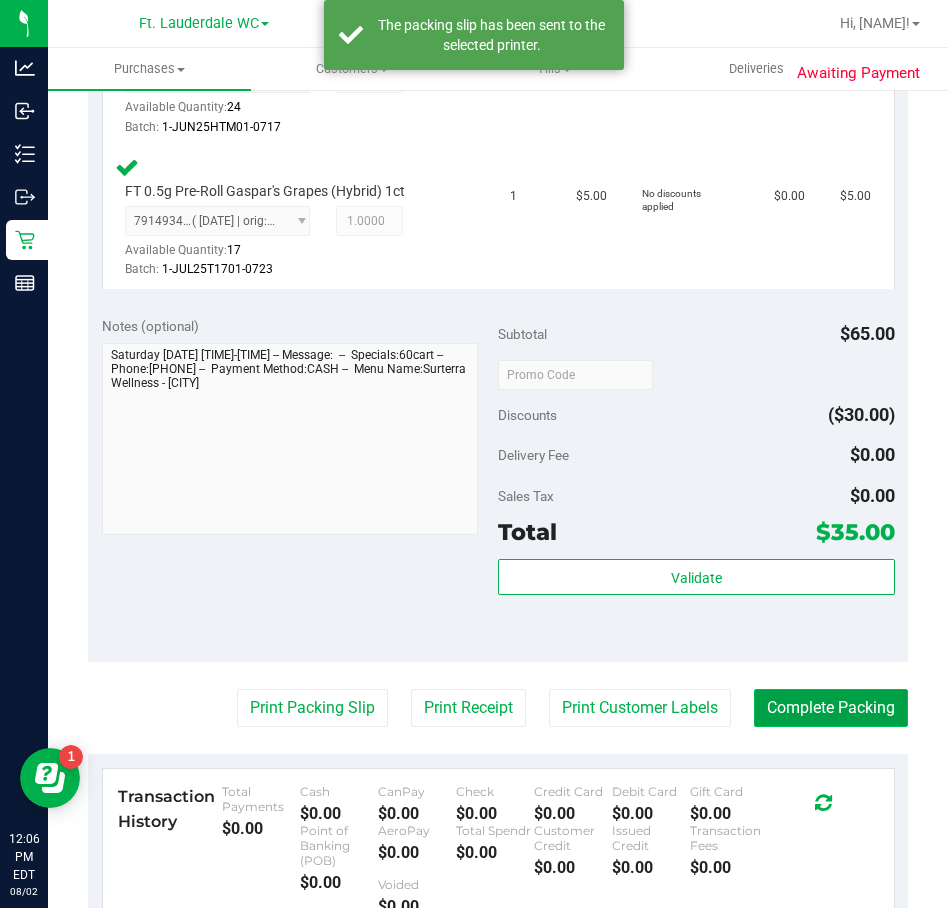 click on "Complete Packing" at bounding box center [831, 708] 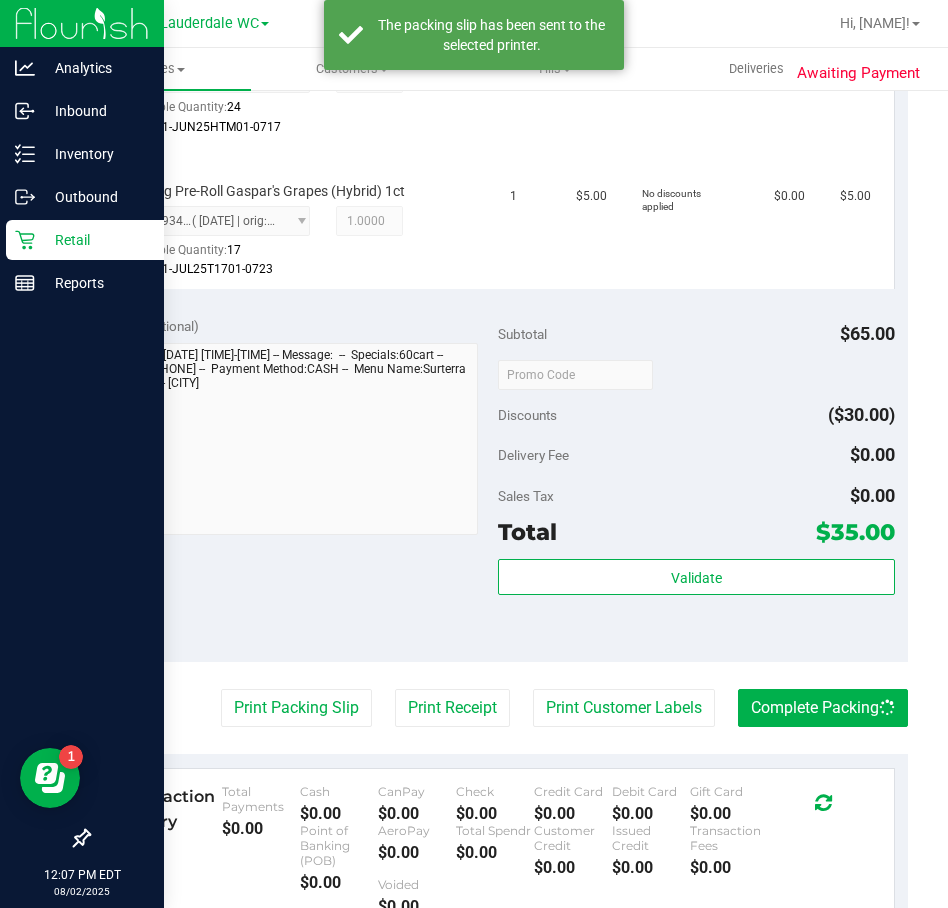 click on "Retail" at bounding box center [95, 240] 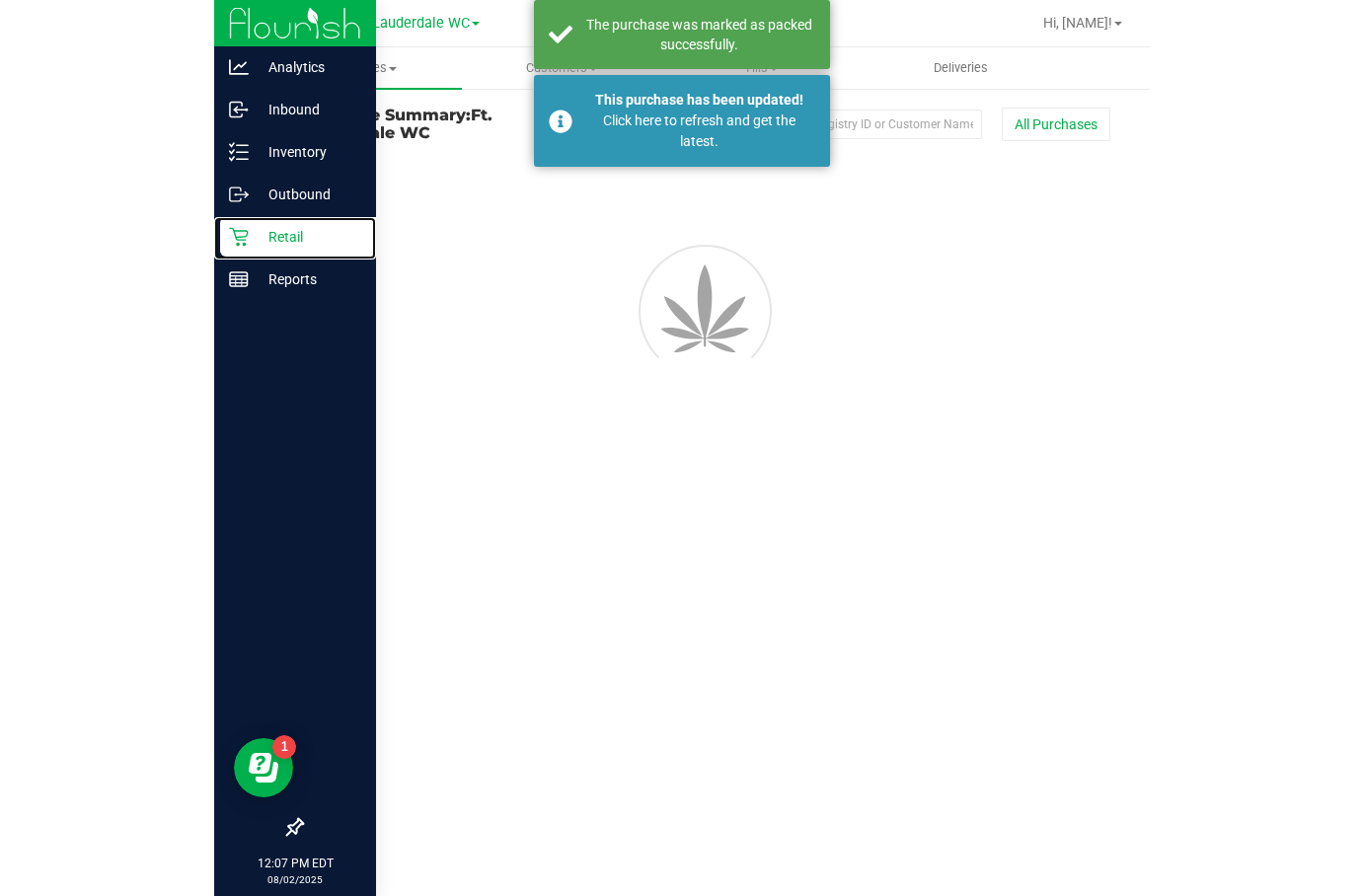 scroll, scrollTop: 0, scrollLeft: 0, axis: both 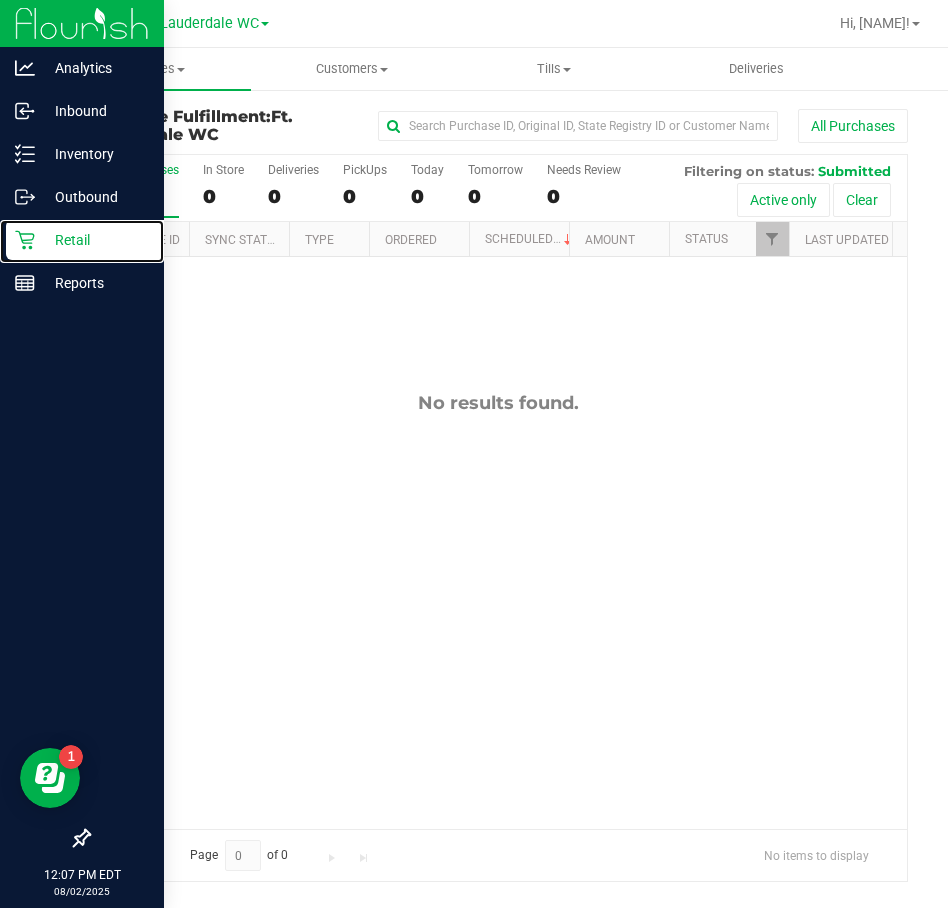 click on "Retail" at bounding box center [95, 240] 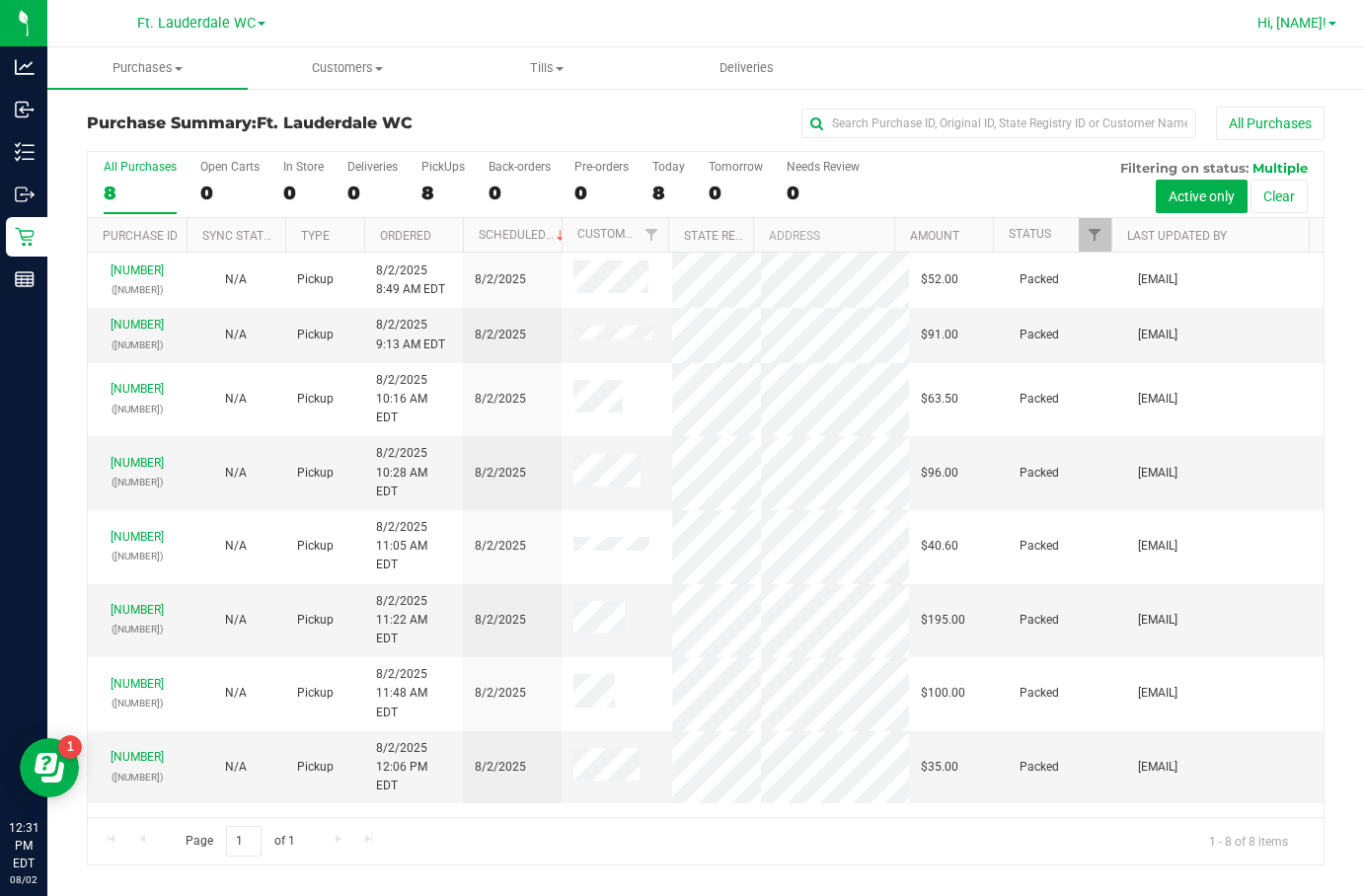 click on "Hi, [NAME]!" at bounding box center (1292, 23) 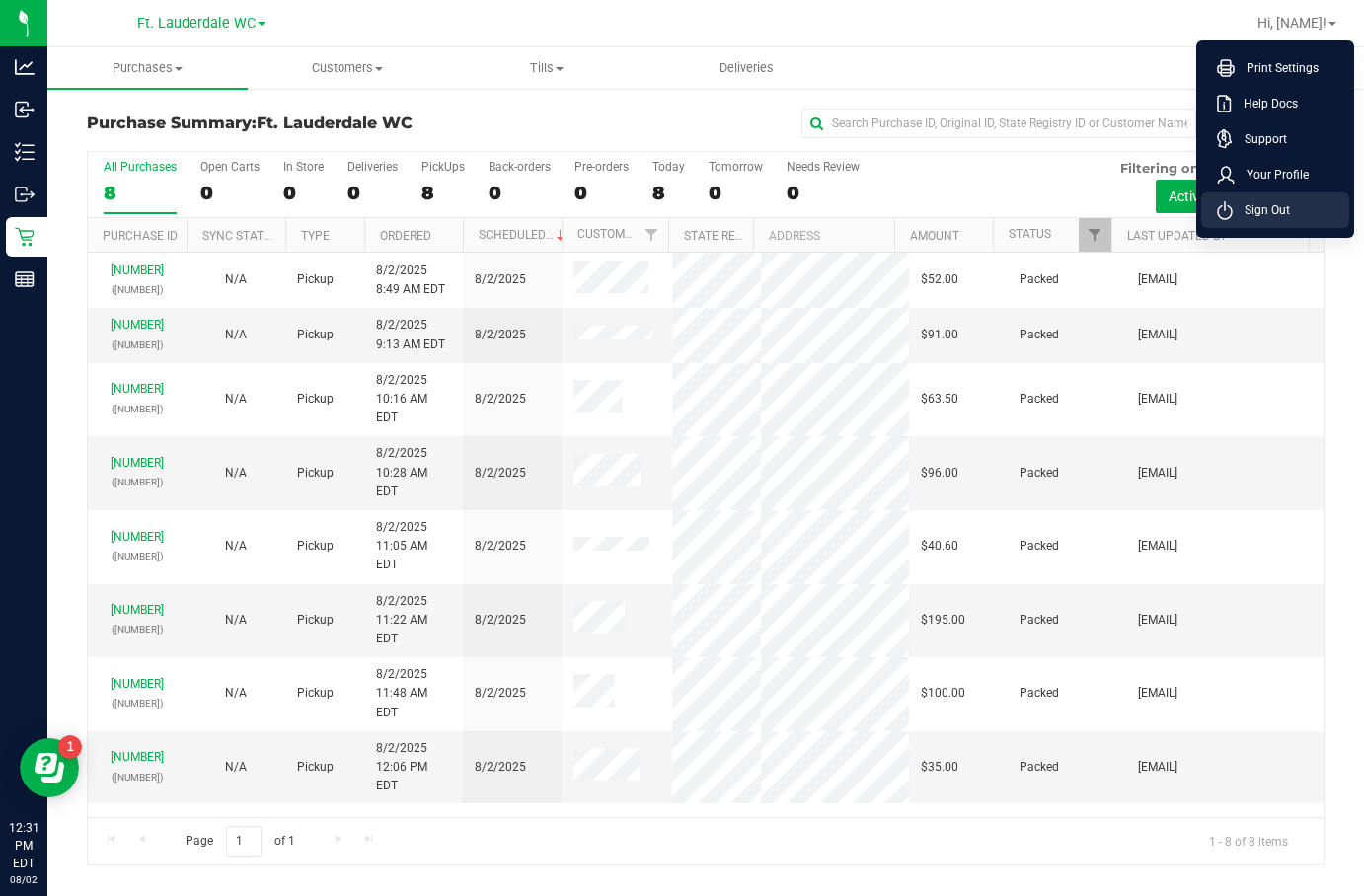 click on "Sign Out" at bounding box center (1275, 210) 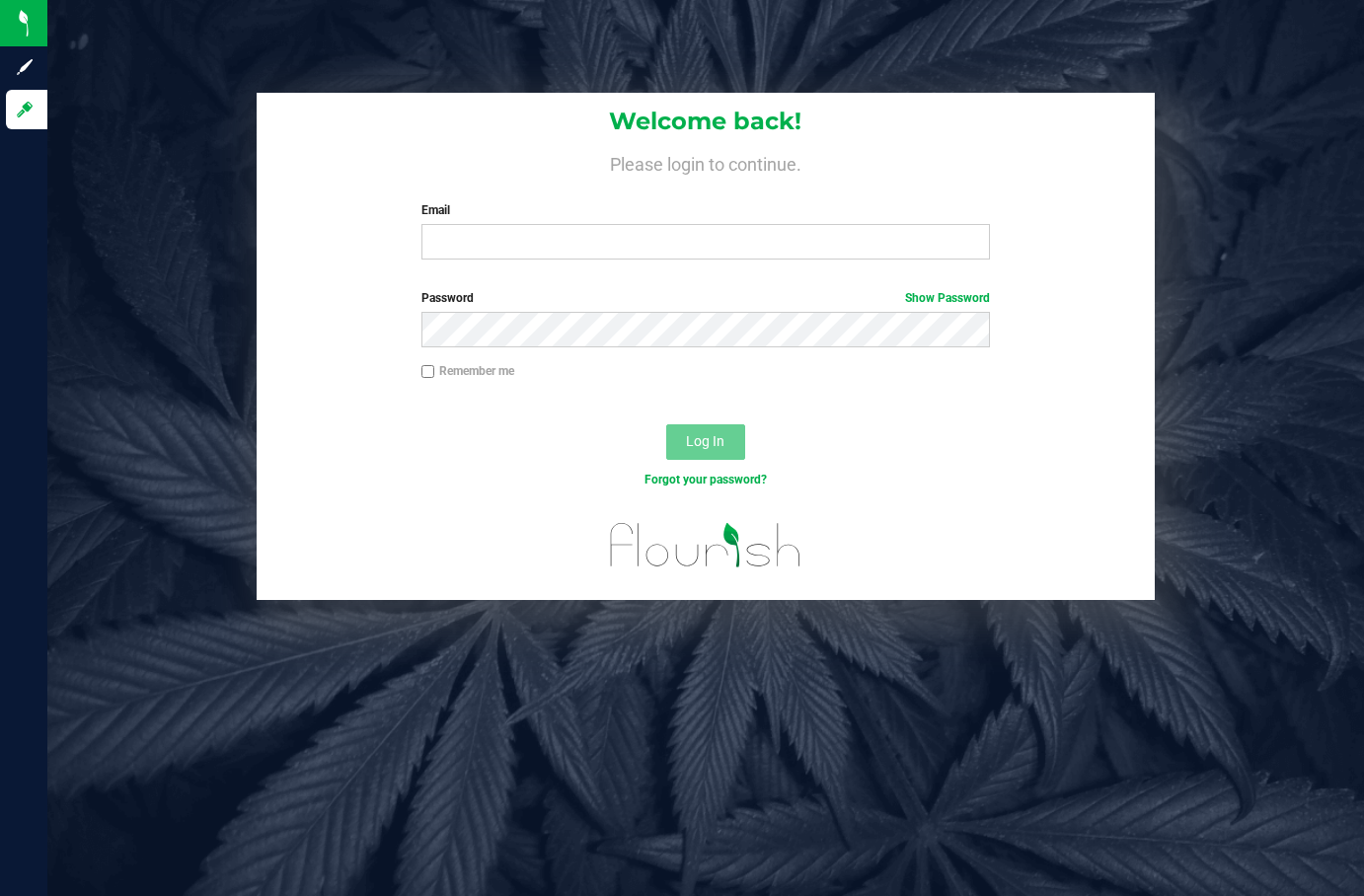 click on "Email
Required
Please format your email correctly." at bounding box center (706, 230) 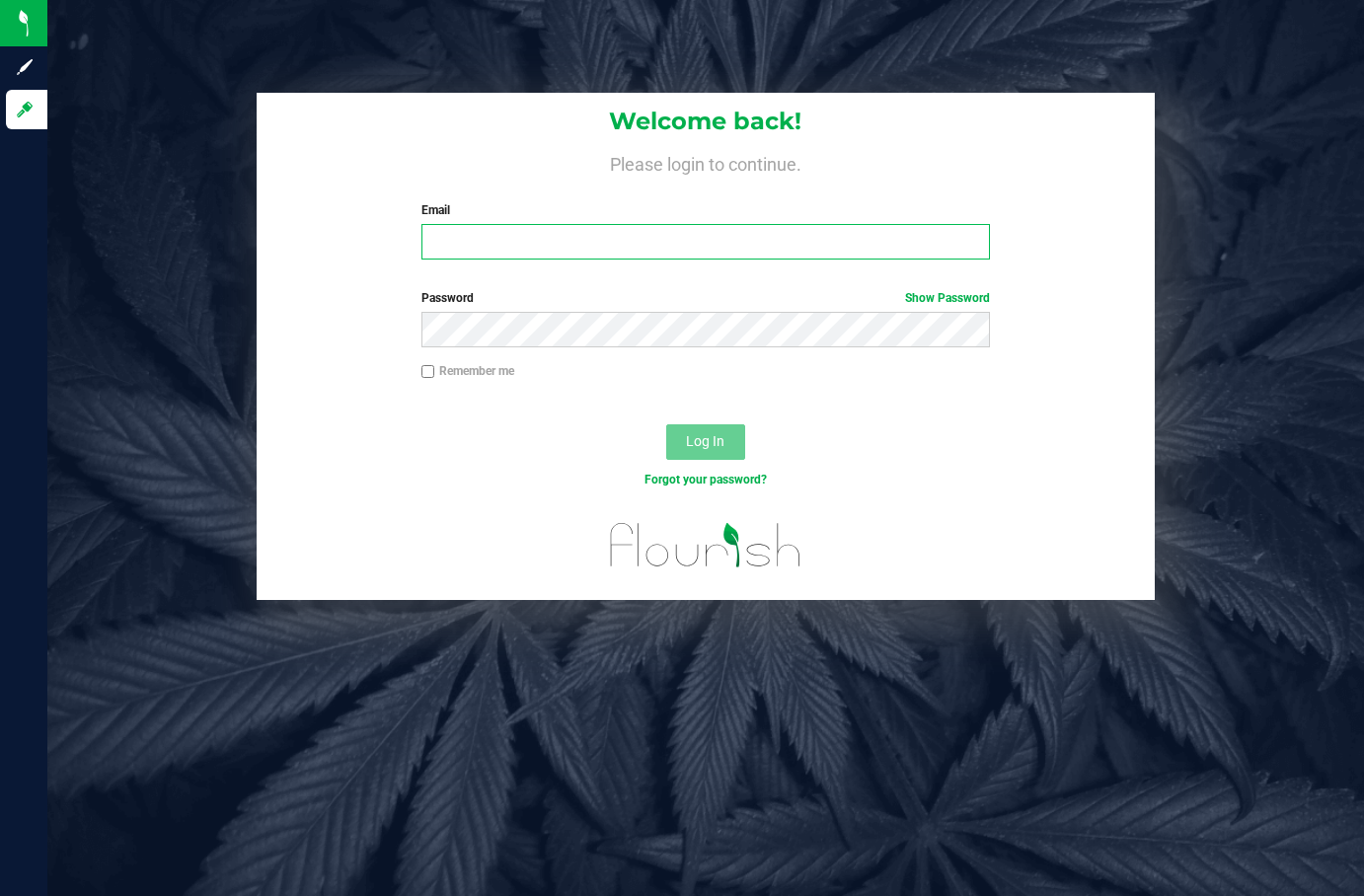 click on "Email" at bounding box center (706, 242) 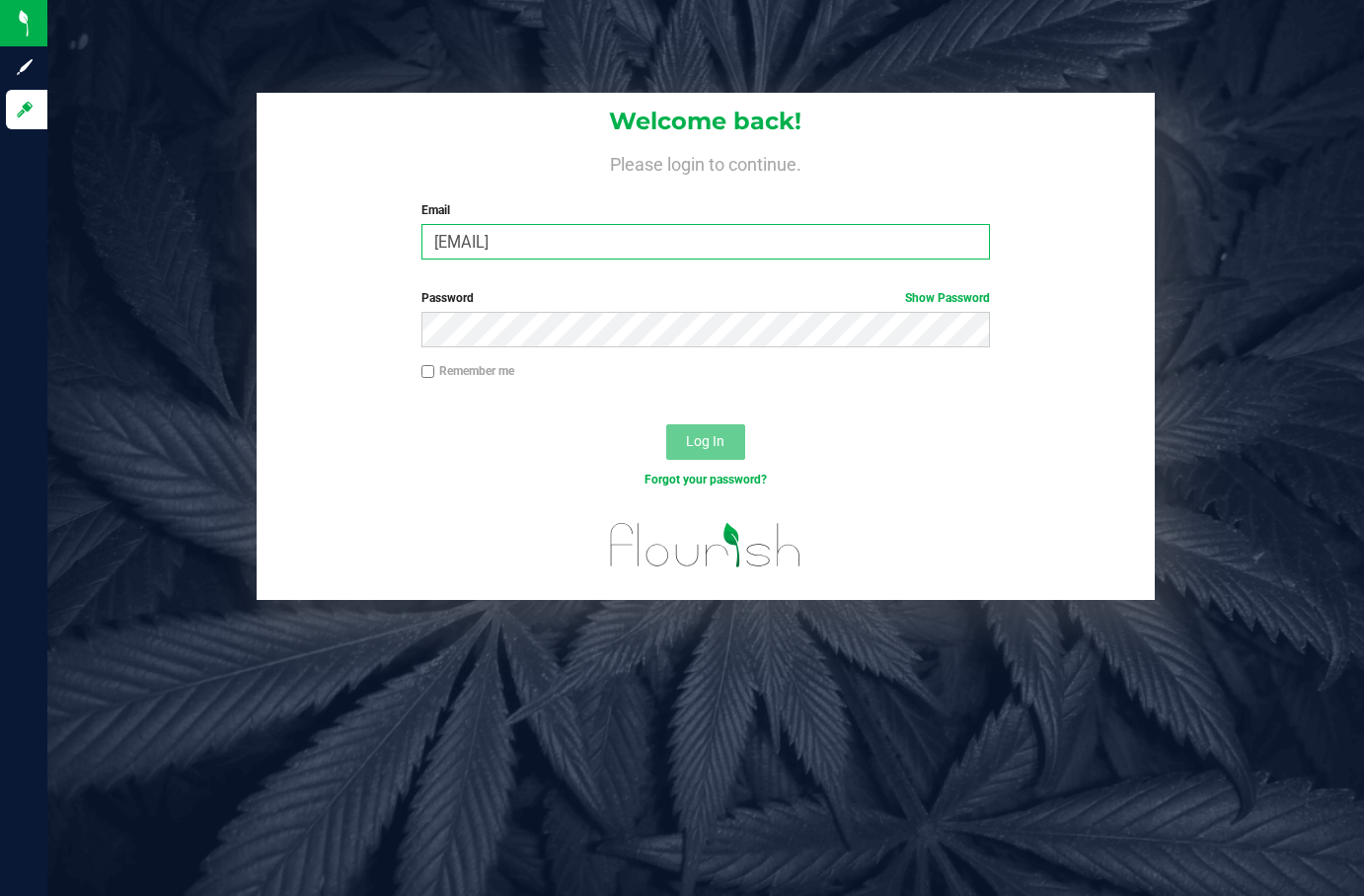 type on "[EMAIL]" 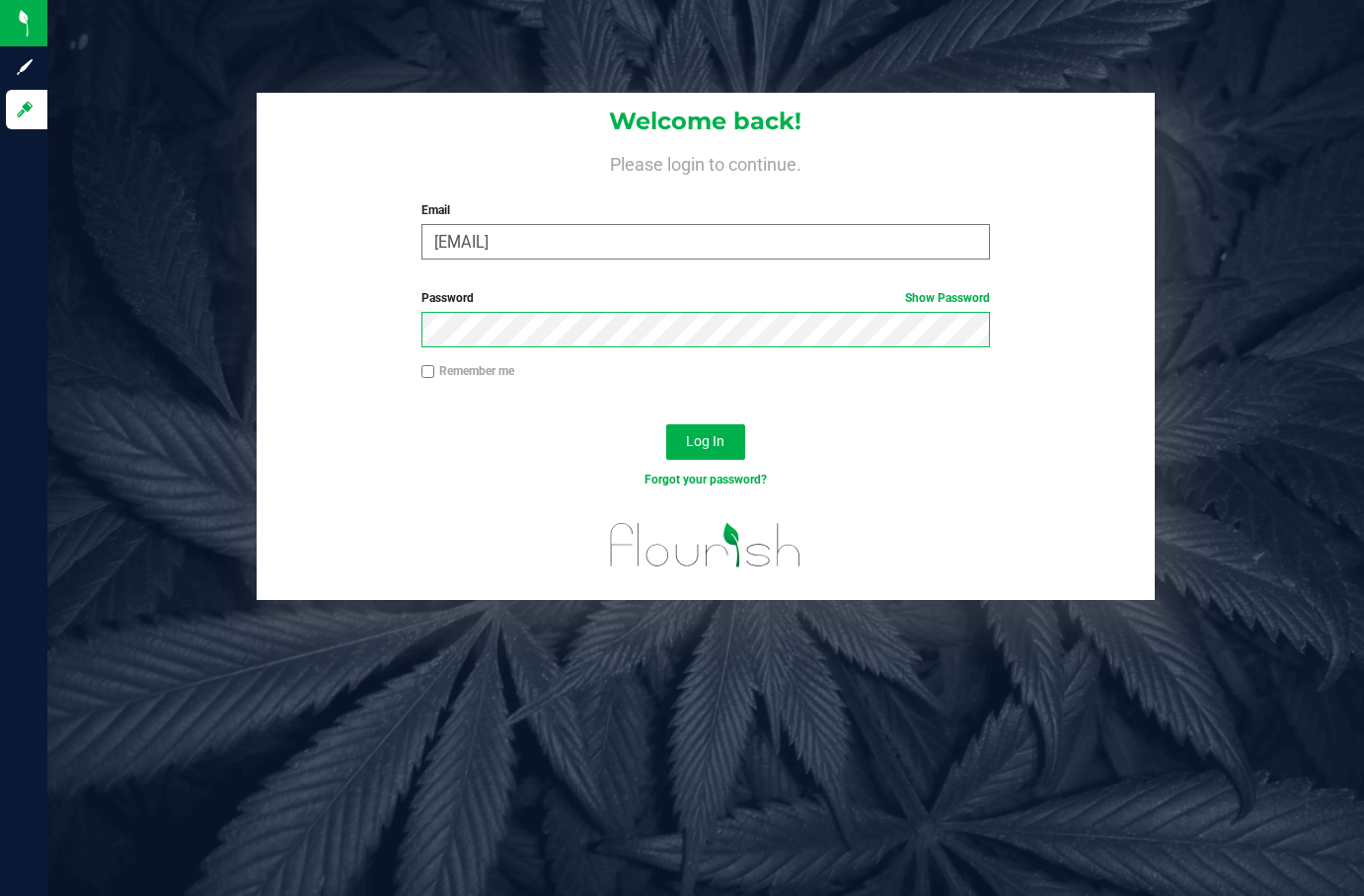 click on "Log In" at bounding box center (706, 442) 